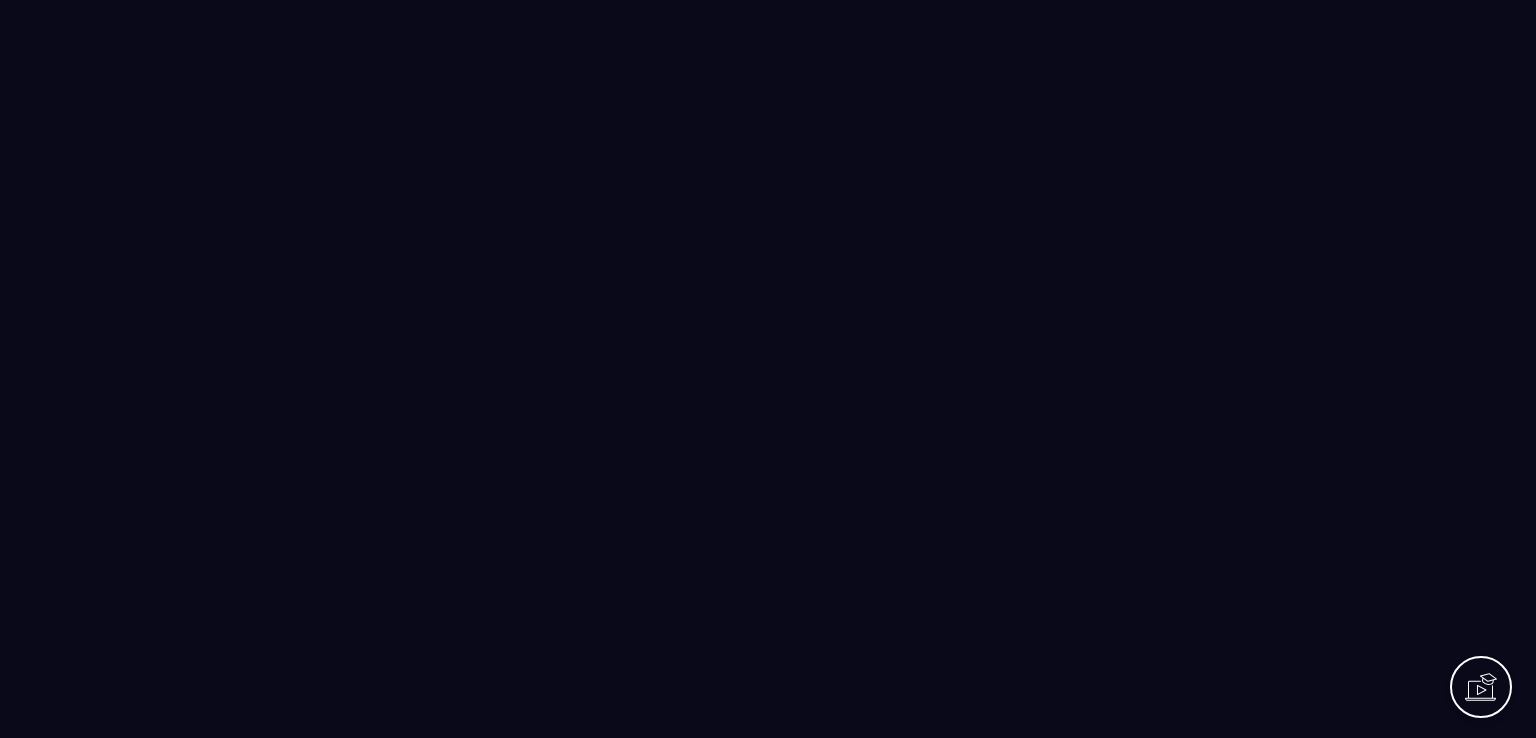 scroll, scrollTop: 0, scrollLeft: 0, axis: both 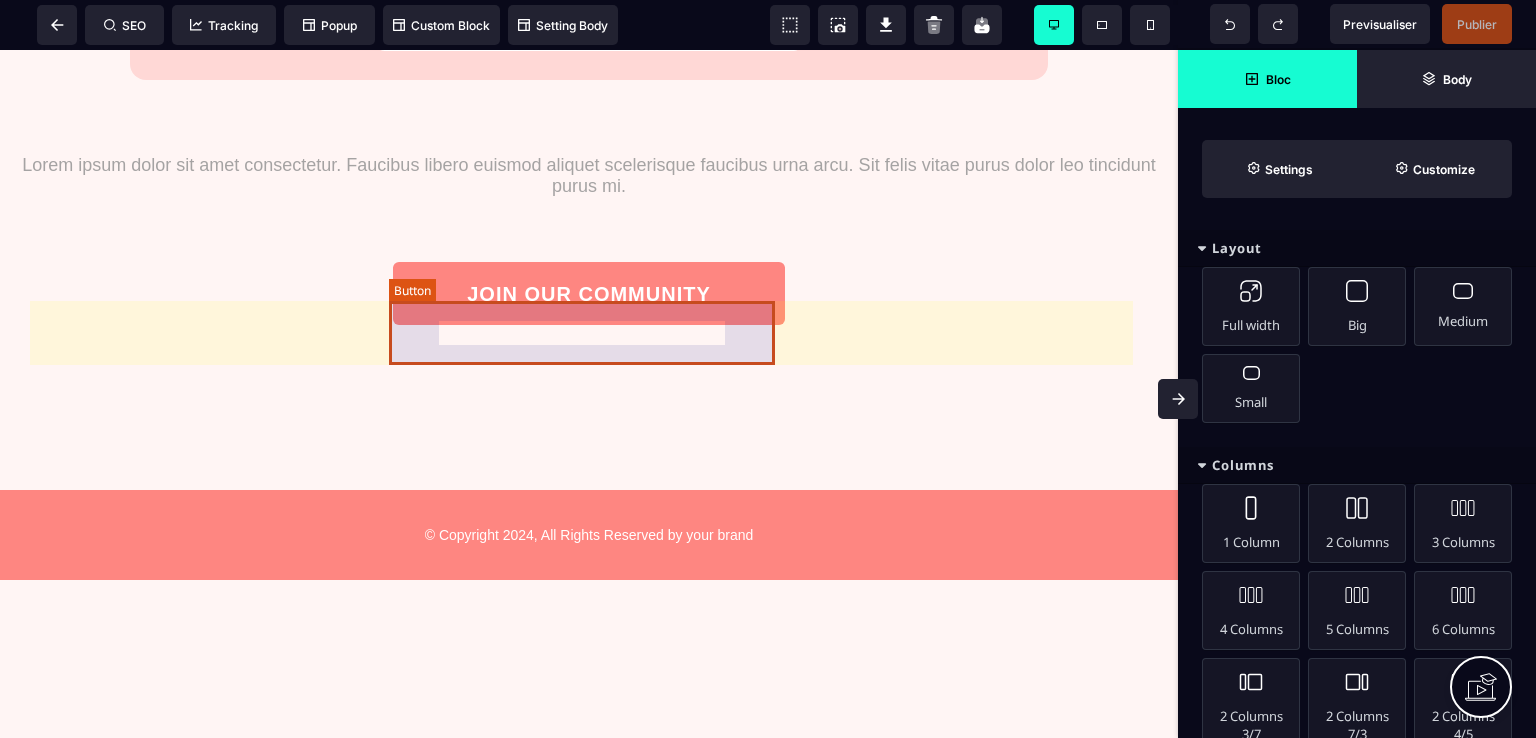 click on "JOIN OUR COMMUNITY" at bounding box center [588, 293] 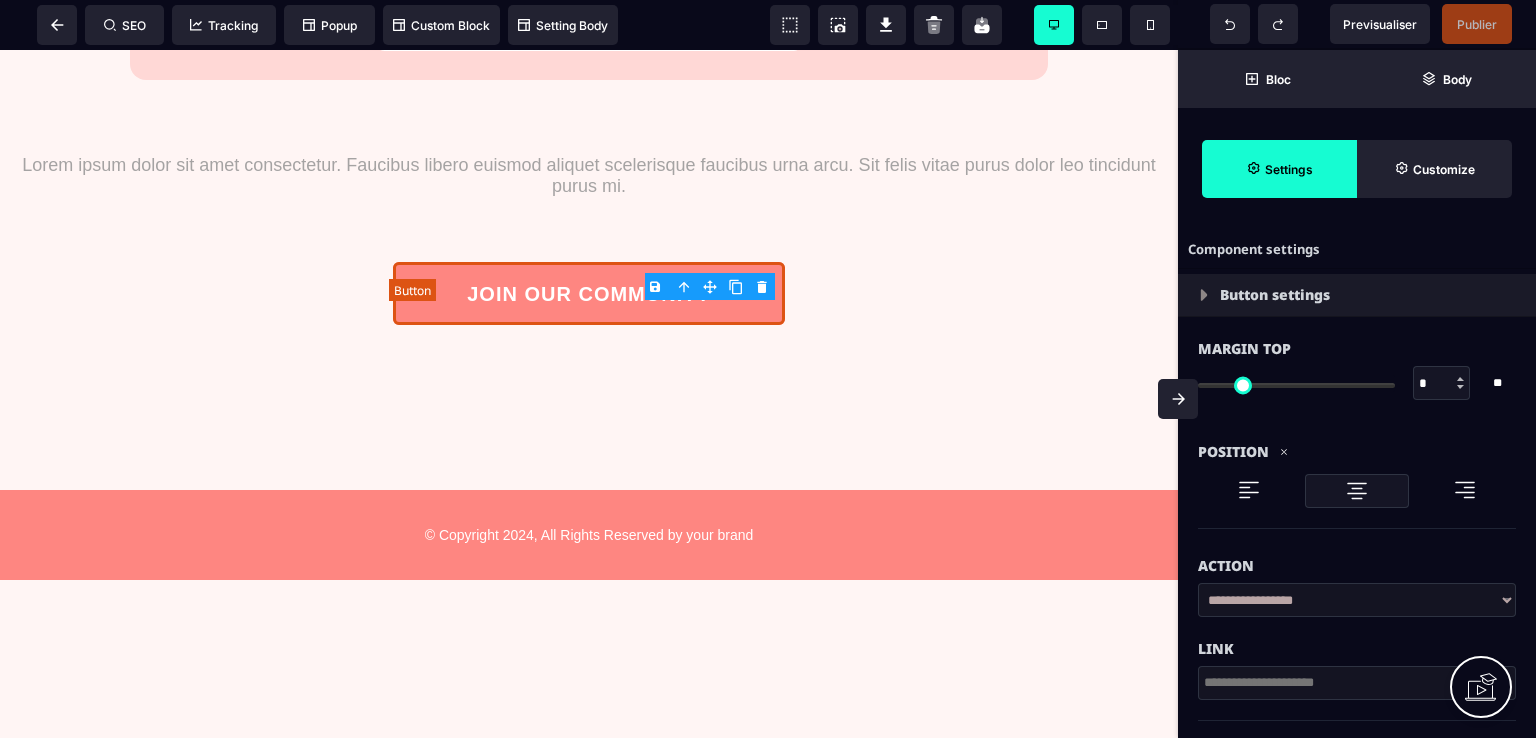 type on "**" 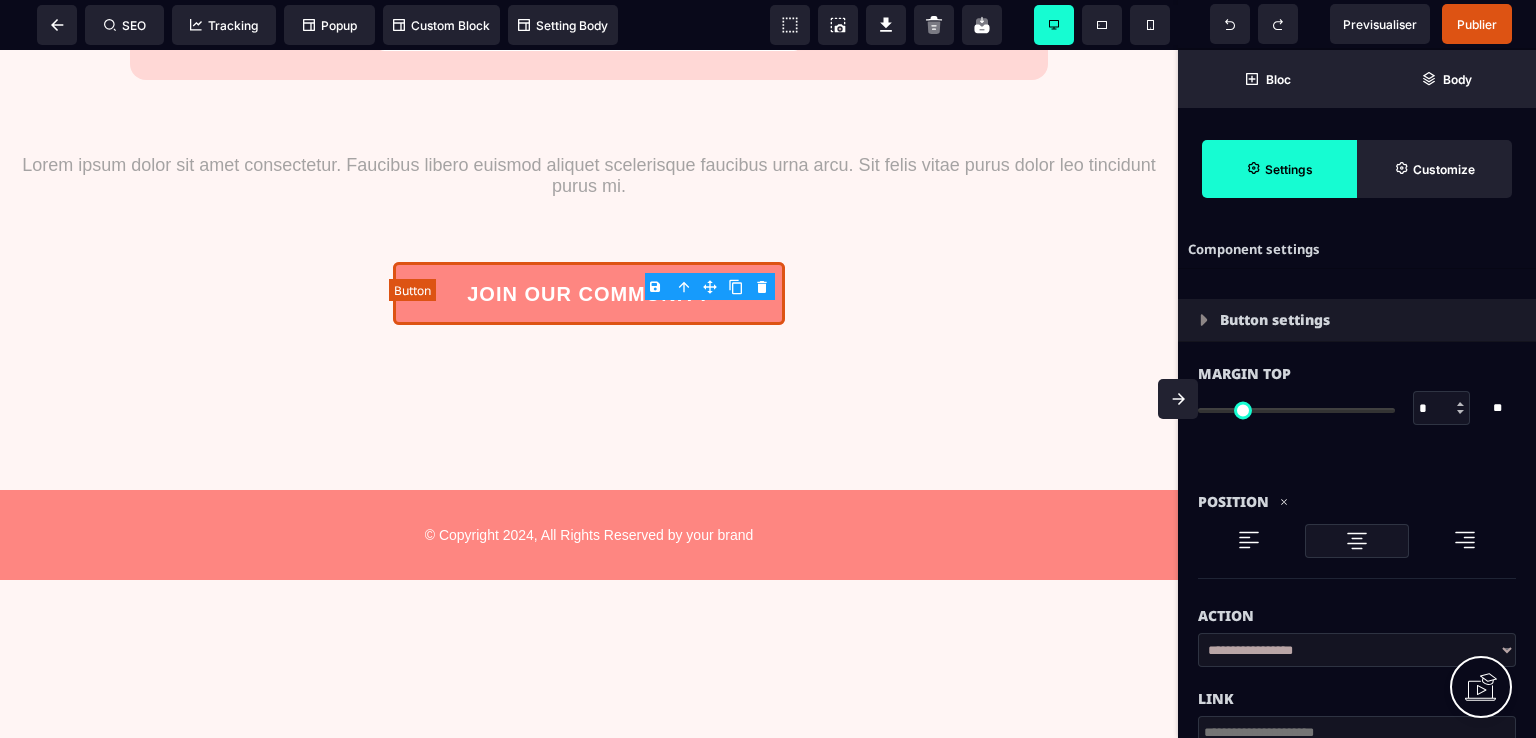 select 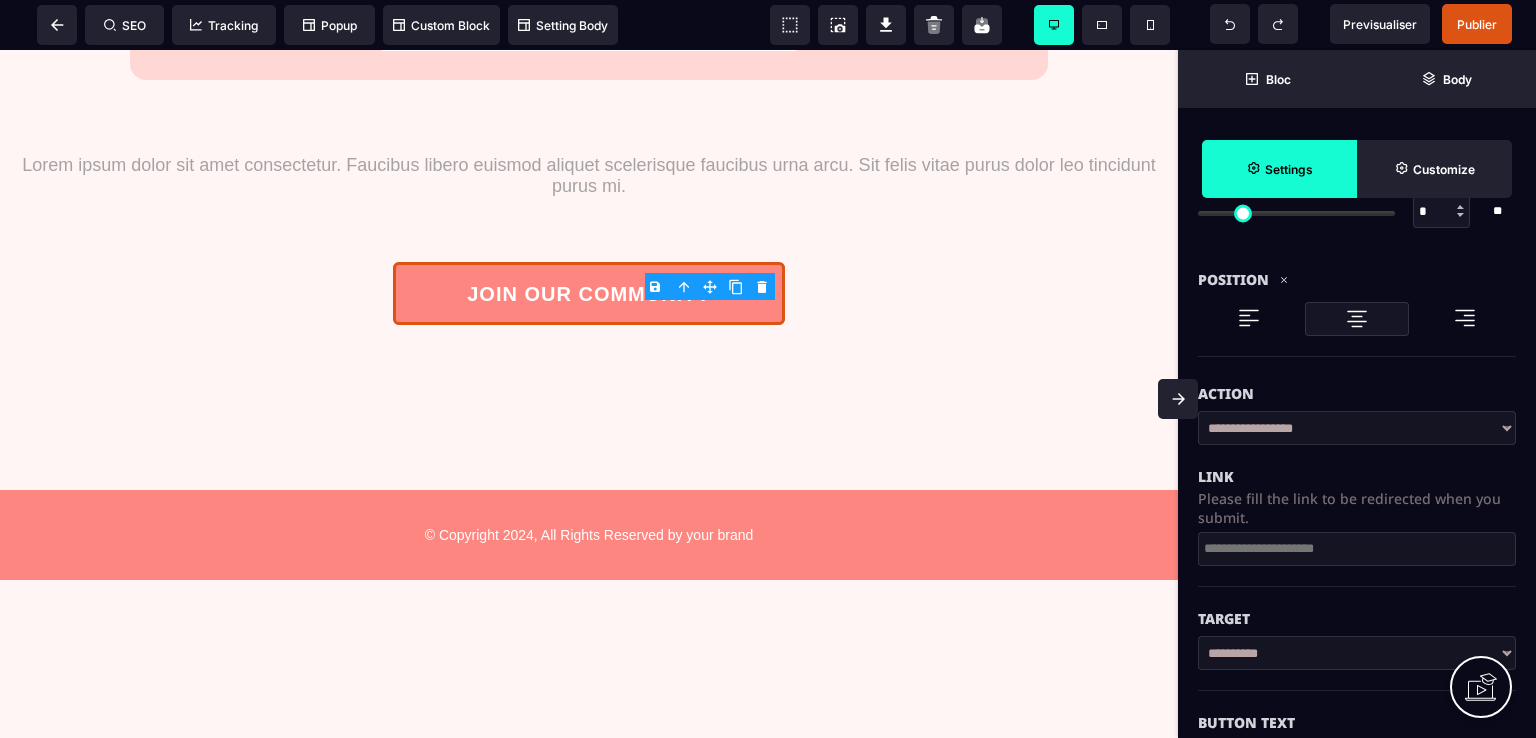 scroll, scrollTop: 200, scrollLeft: 0, axis: vertical 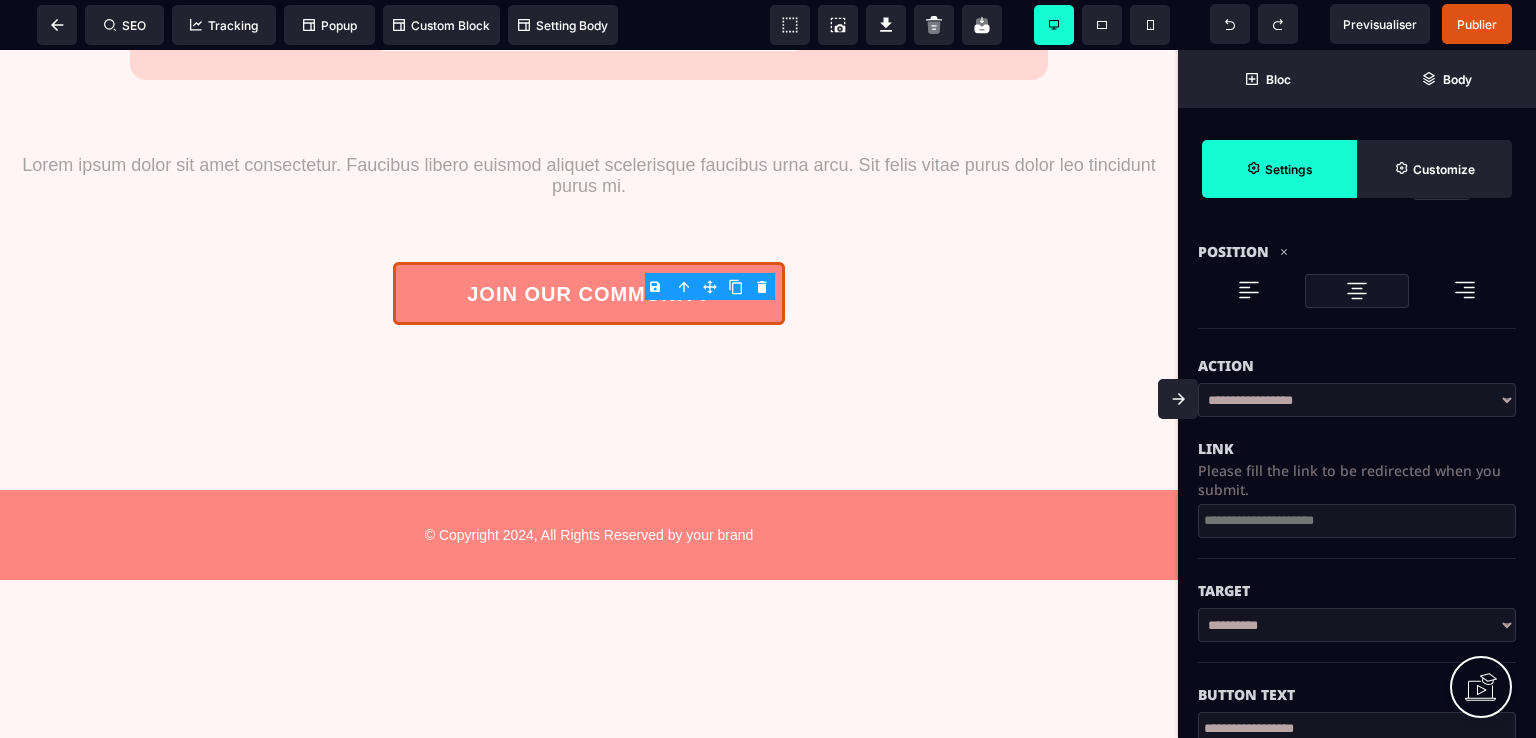 click on "**********" at bounding box center (1357, 400) 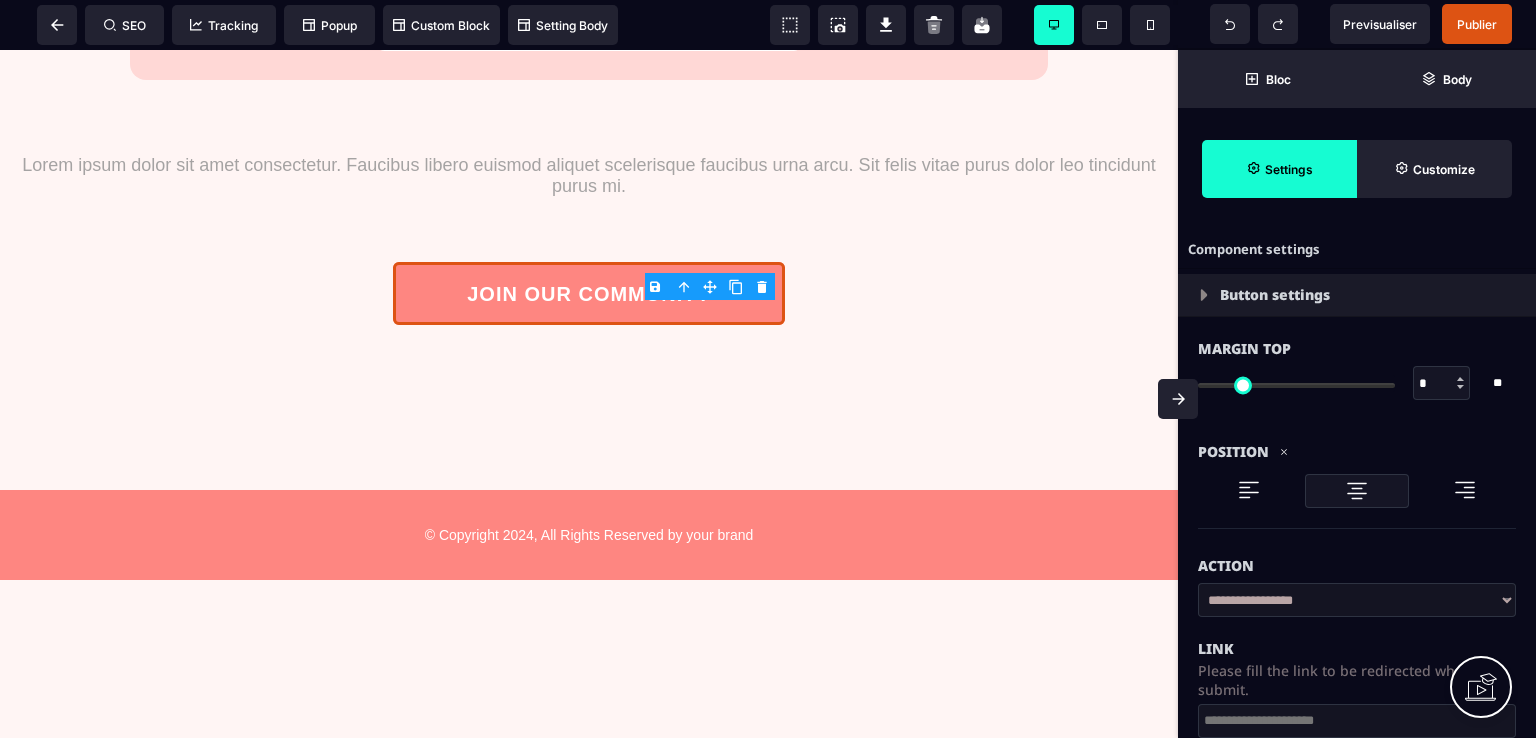 scroll, scrollTop: 100, scrollLeft: 0, axis: vertical 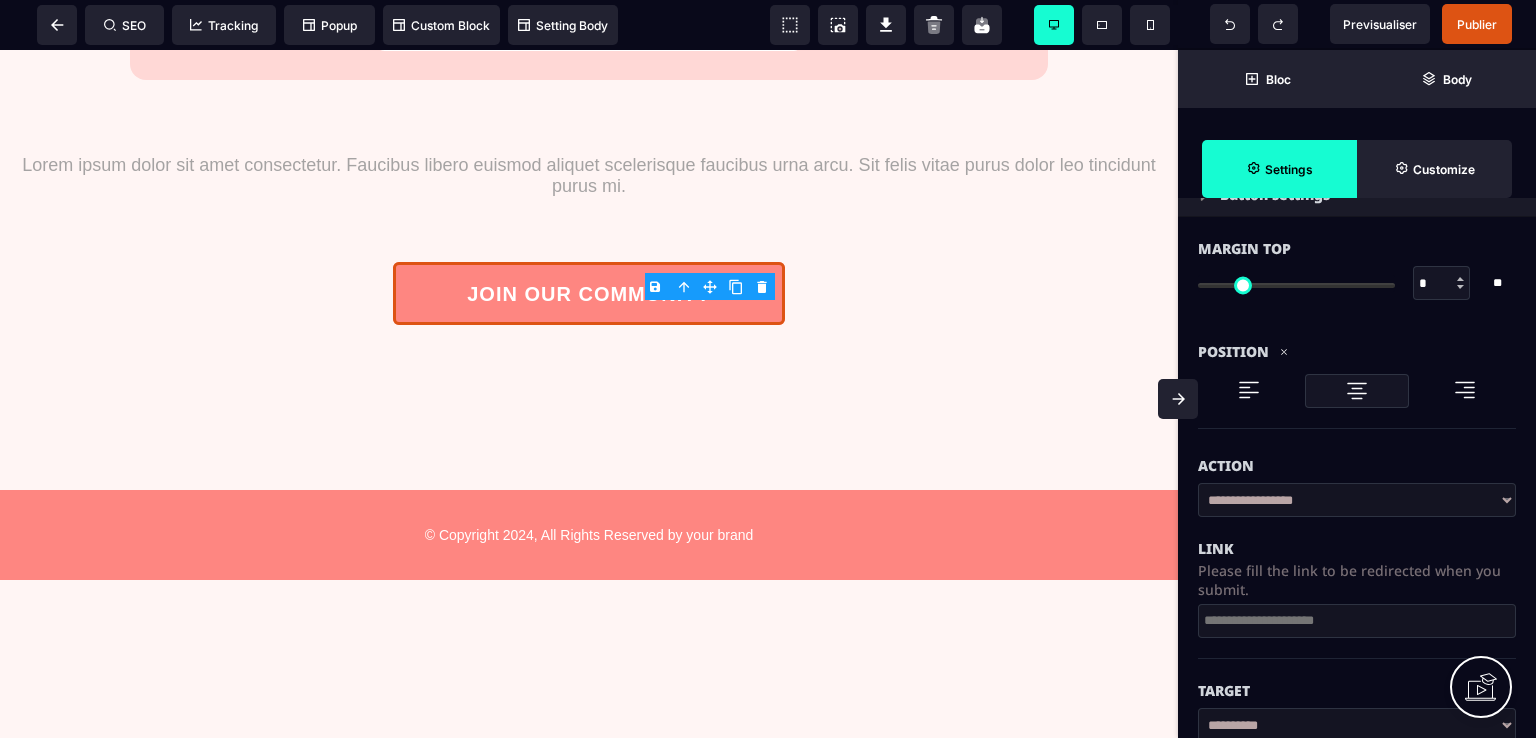 drag, startPoint x: 1366, startPoint y: 582, endPoint x: 825, endPoint y: 473, distance: 551.87134 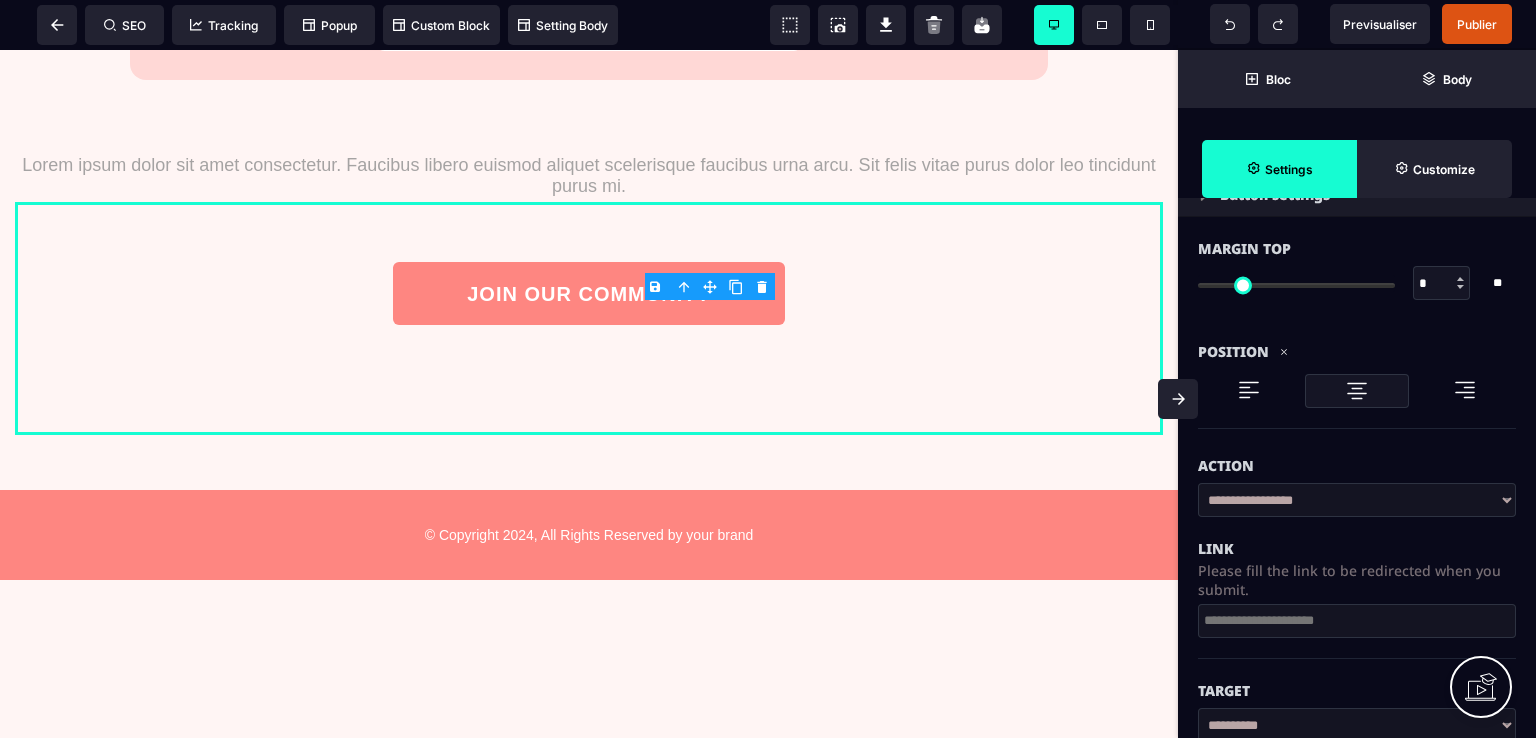 select on "*" 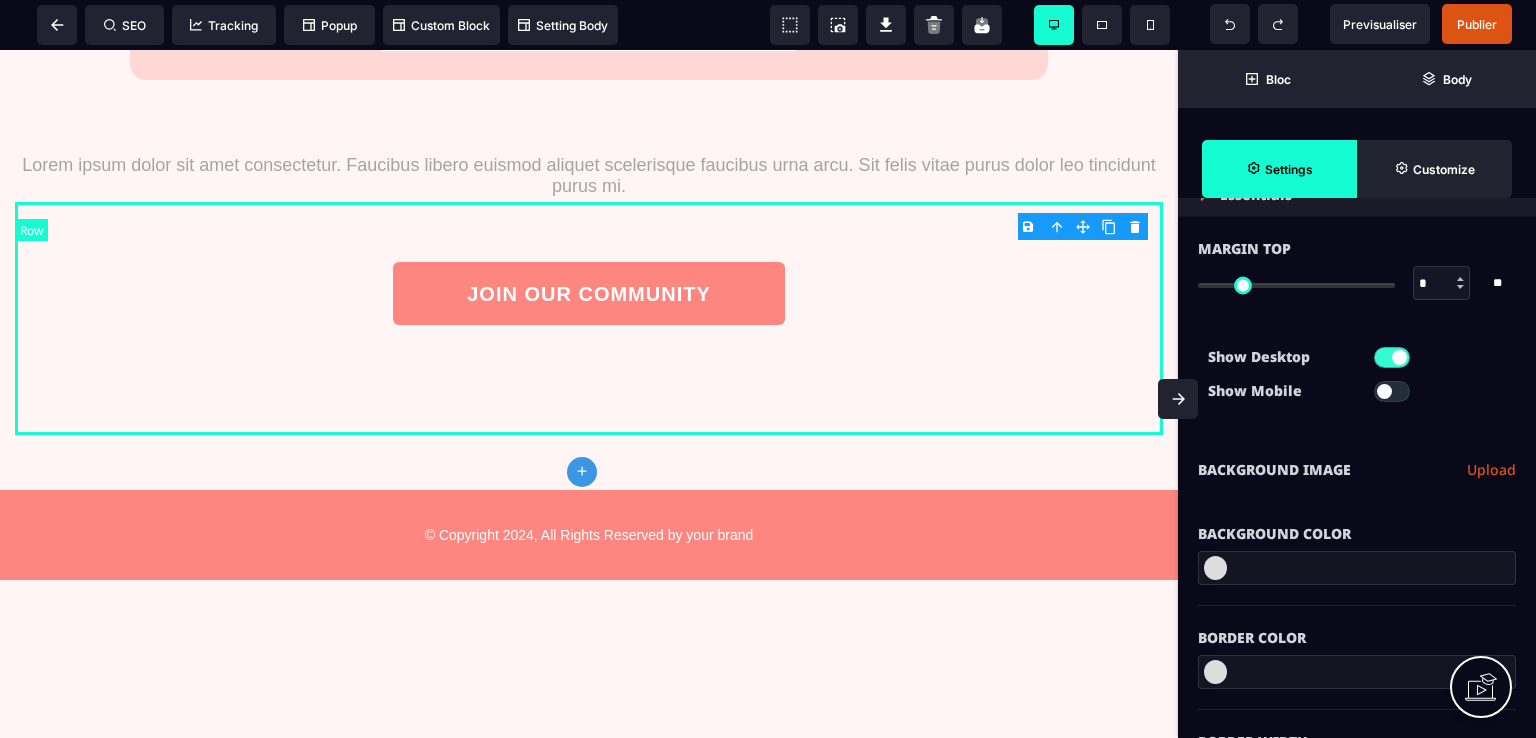 type on "*" 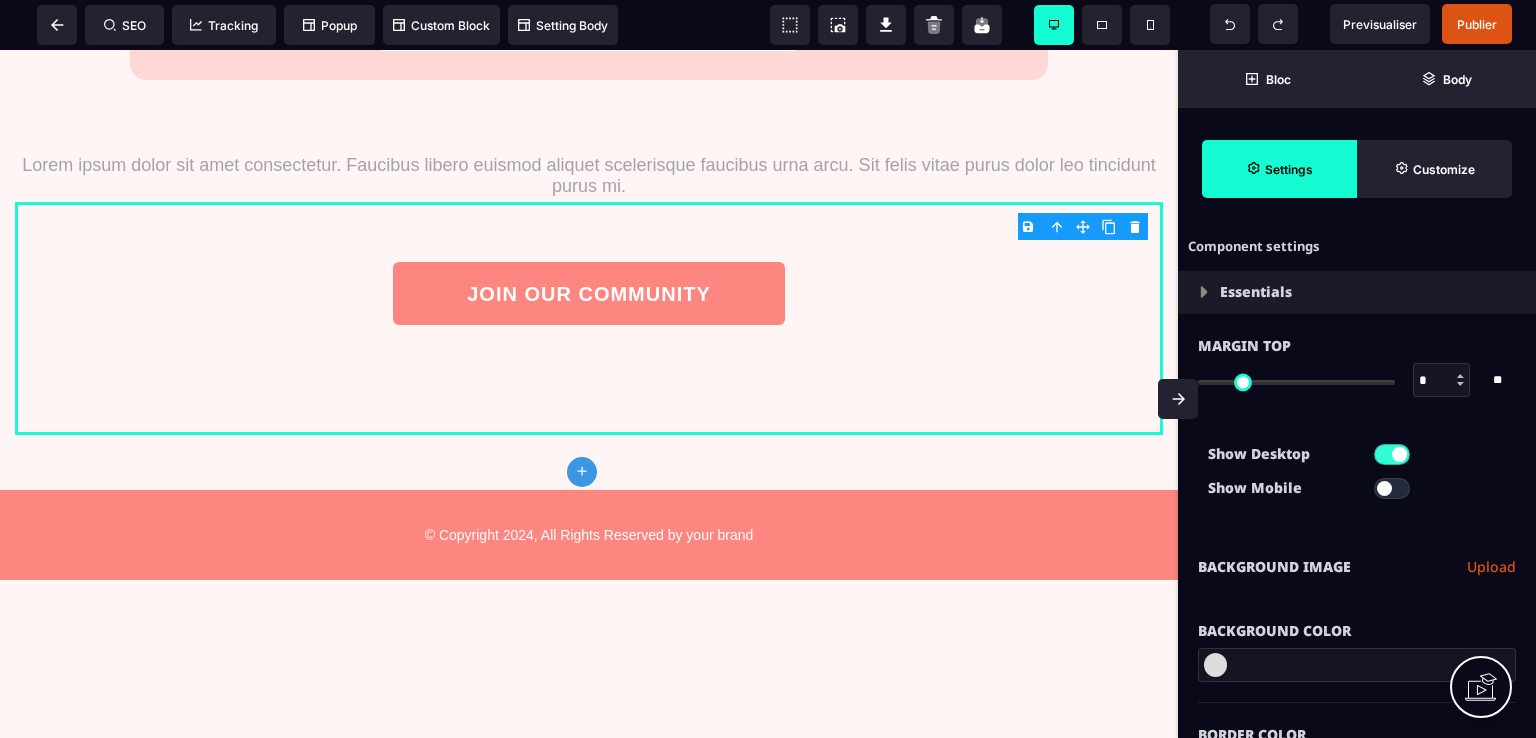 scroll, scrollTop: 0, scrollLeft: 0, axis: both 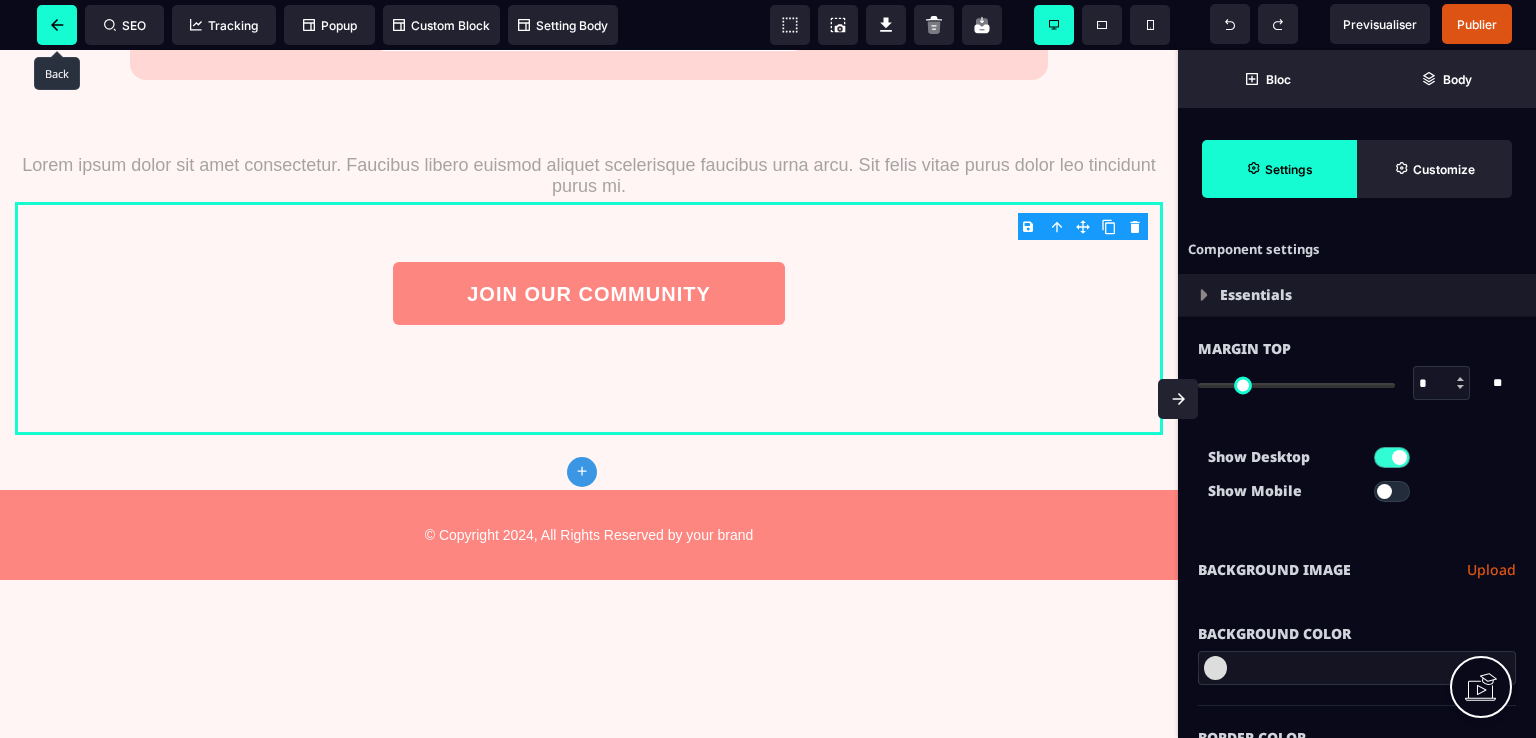 click 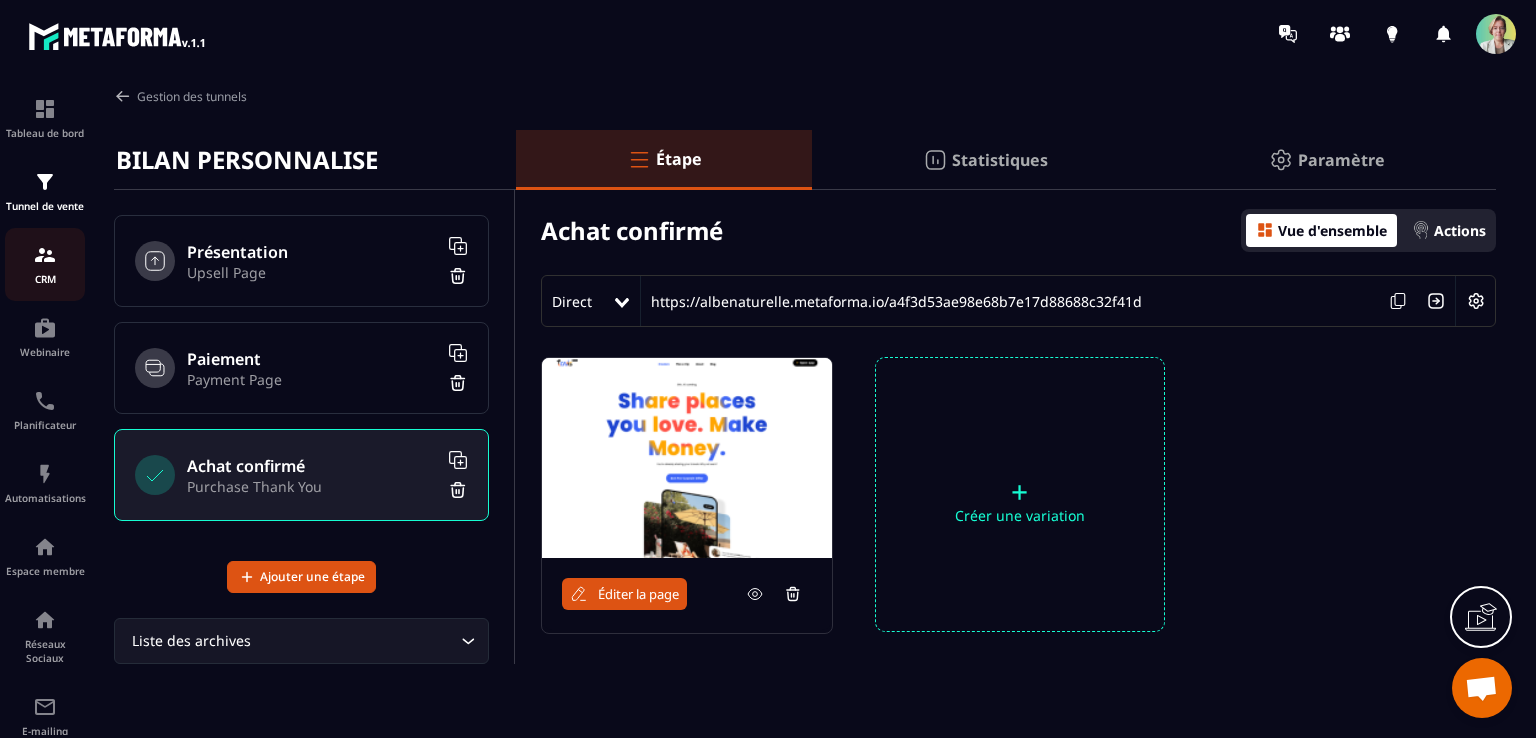 scroll, scrollTop: 100, scrollLeft: 0, axis: vertical 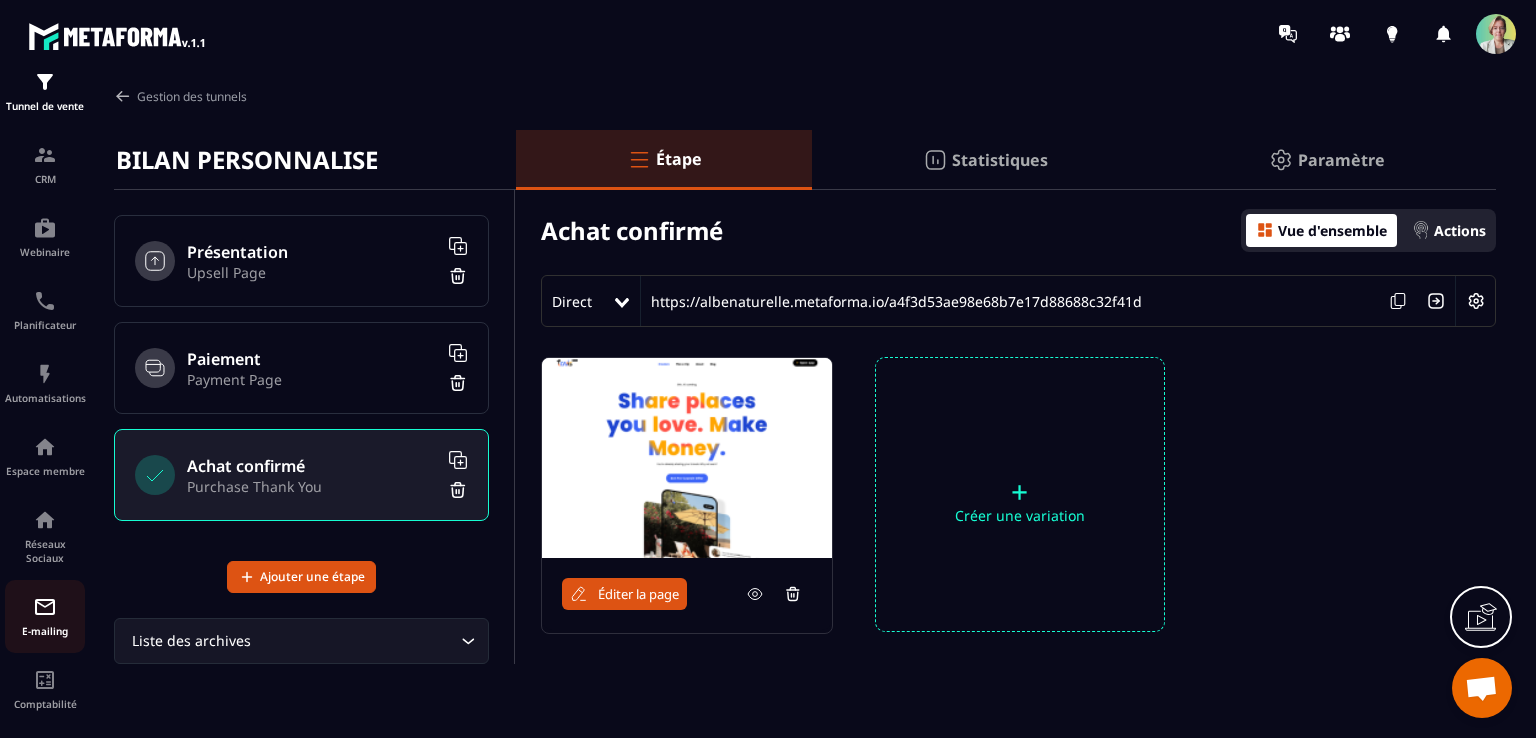 click on "E-mailing" at bounding box center (45, 616) 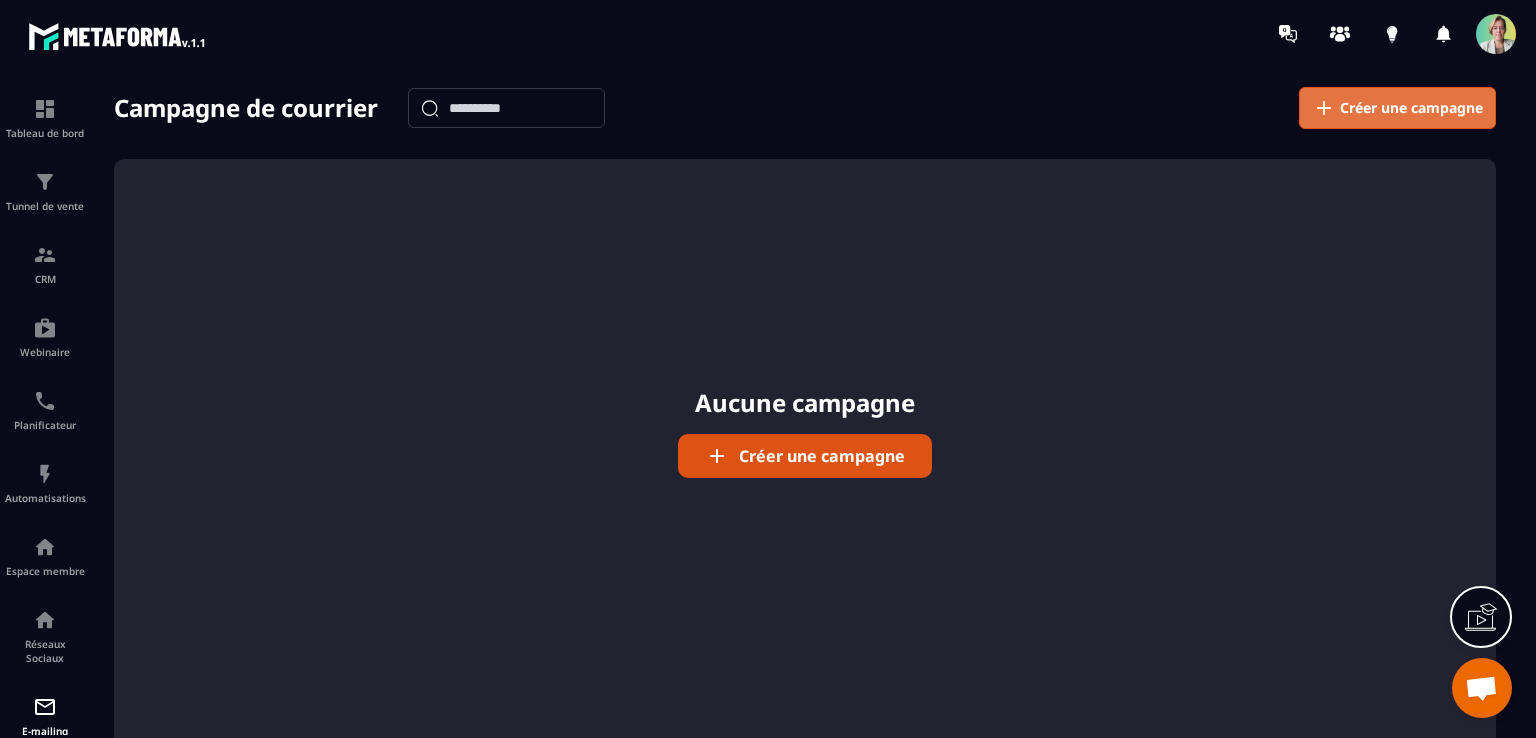 click on "Créer une campagne" at bounding box center (1397, 108) 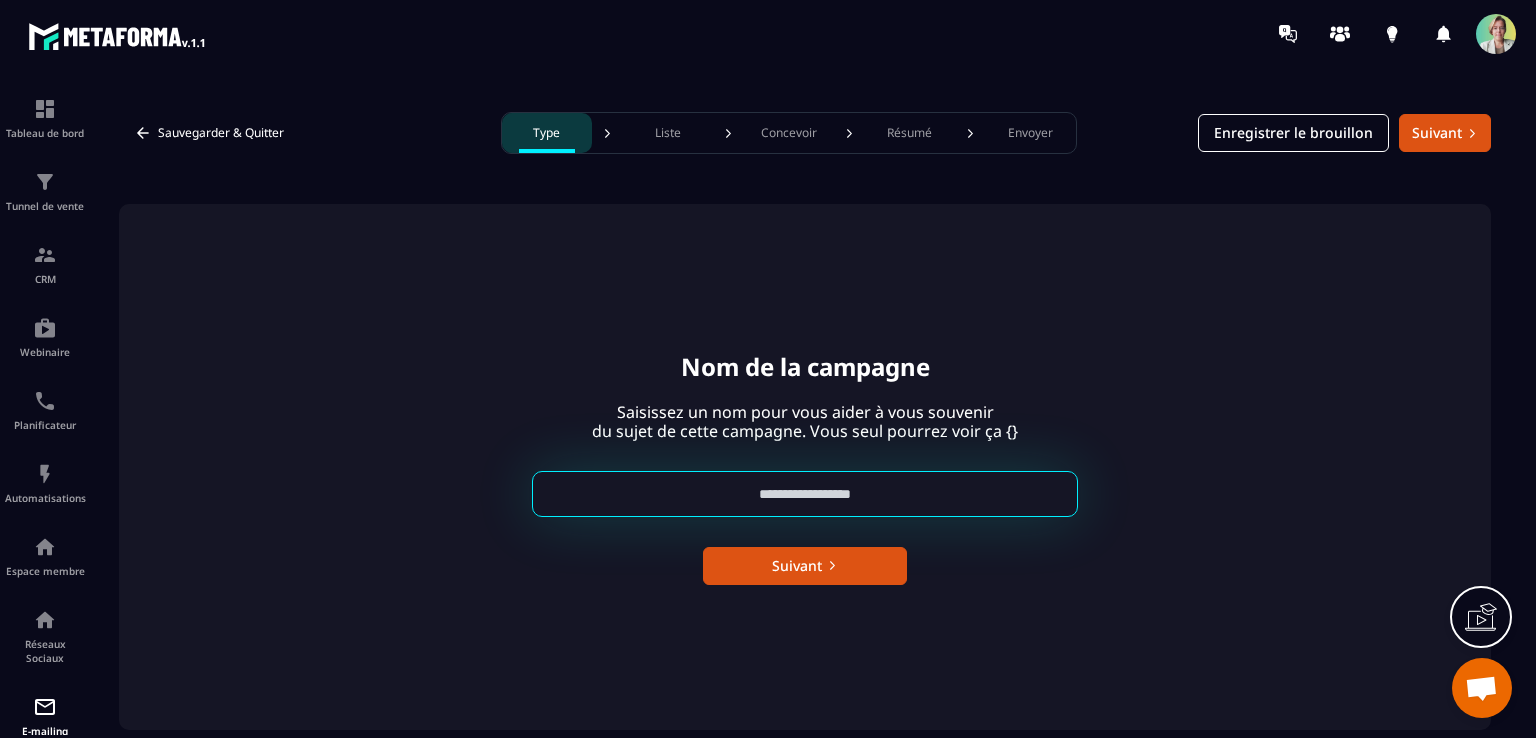 click at bounding box center [805, 494] 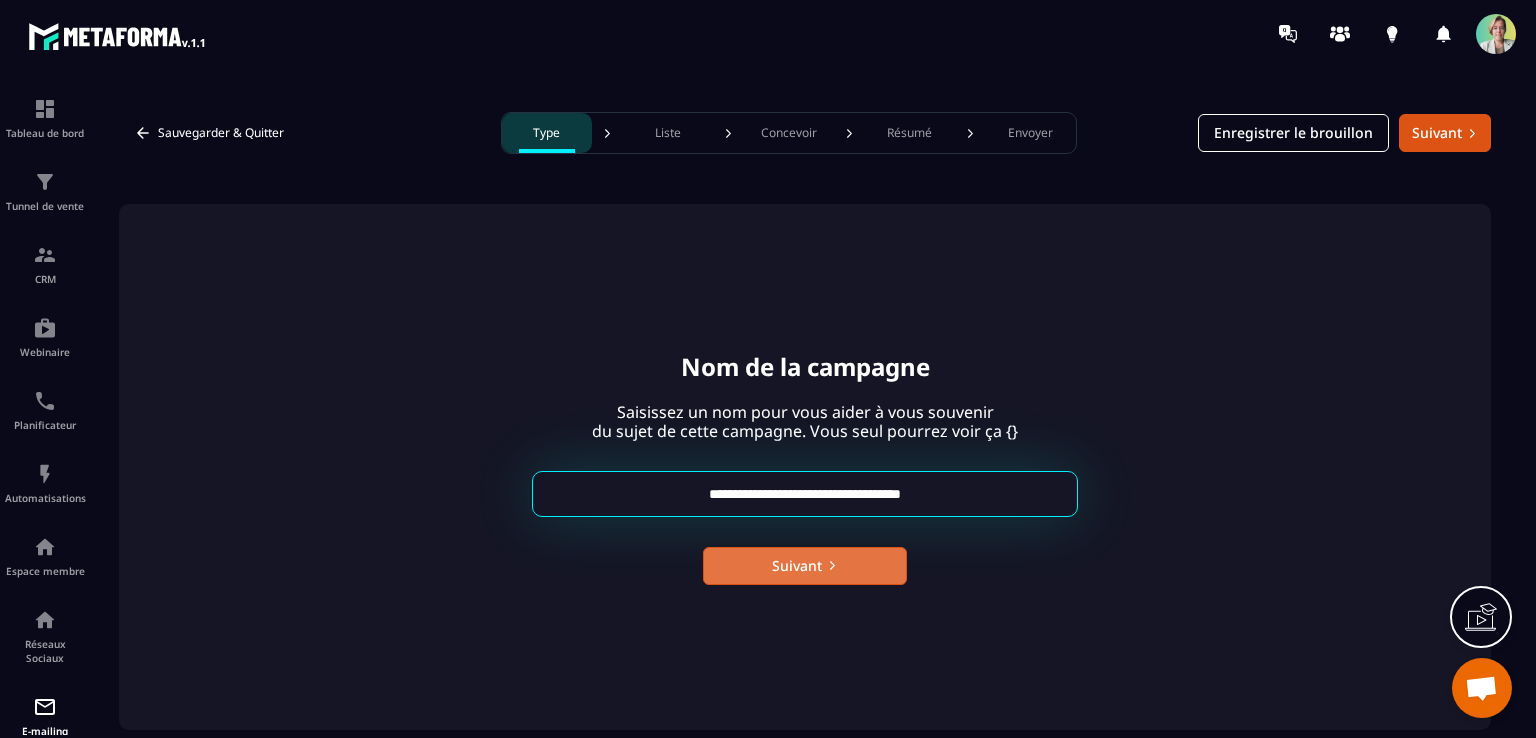 type on "**********" 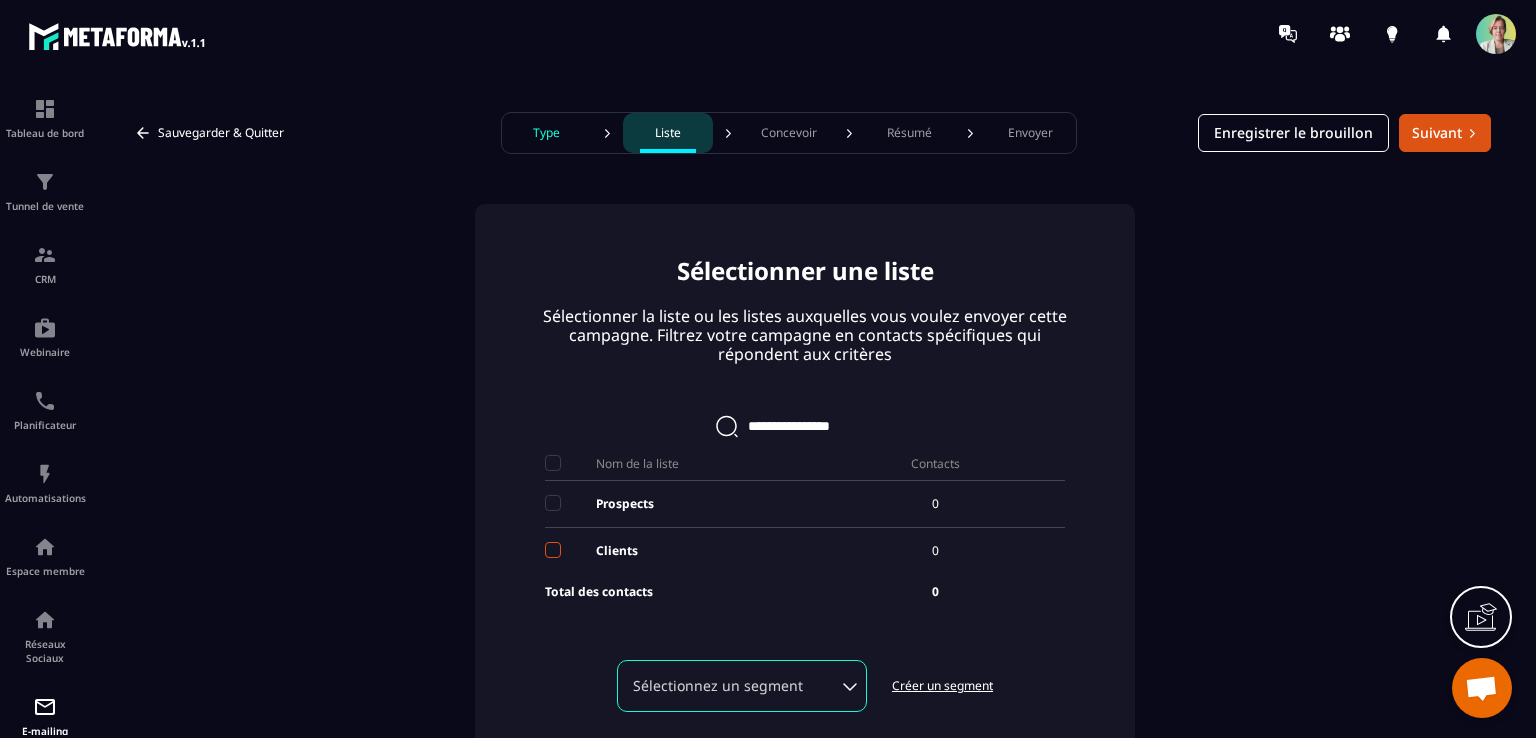 click at bounding box center (553, 550) 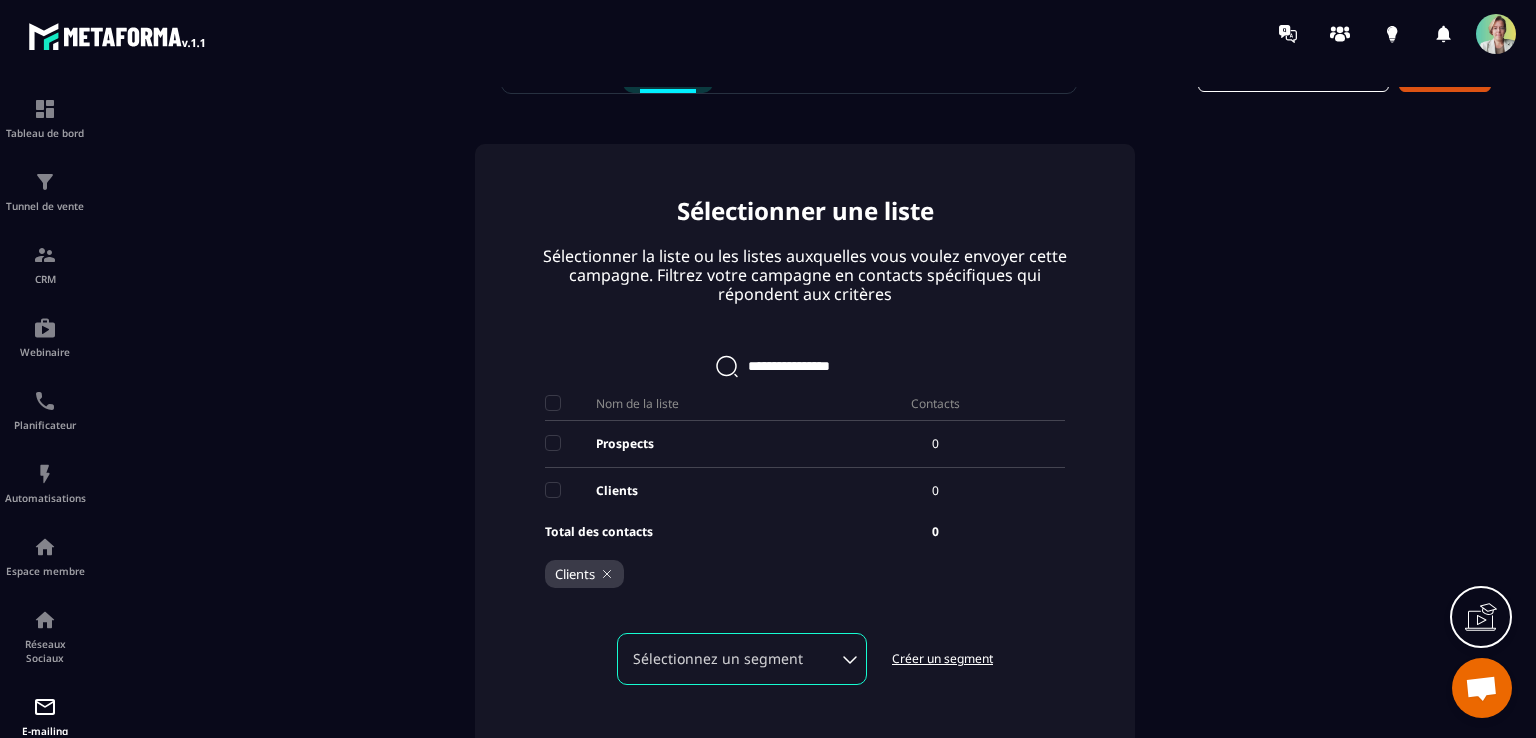 scroll, scrollTop: 93, scrollLeft: 0, axis: vertical 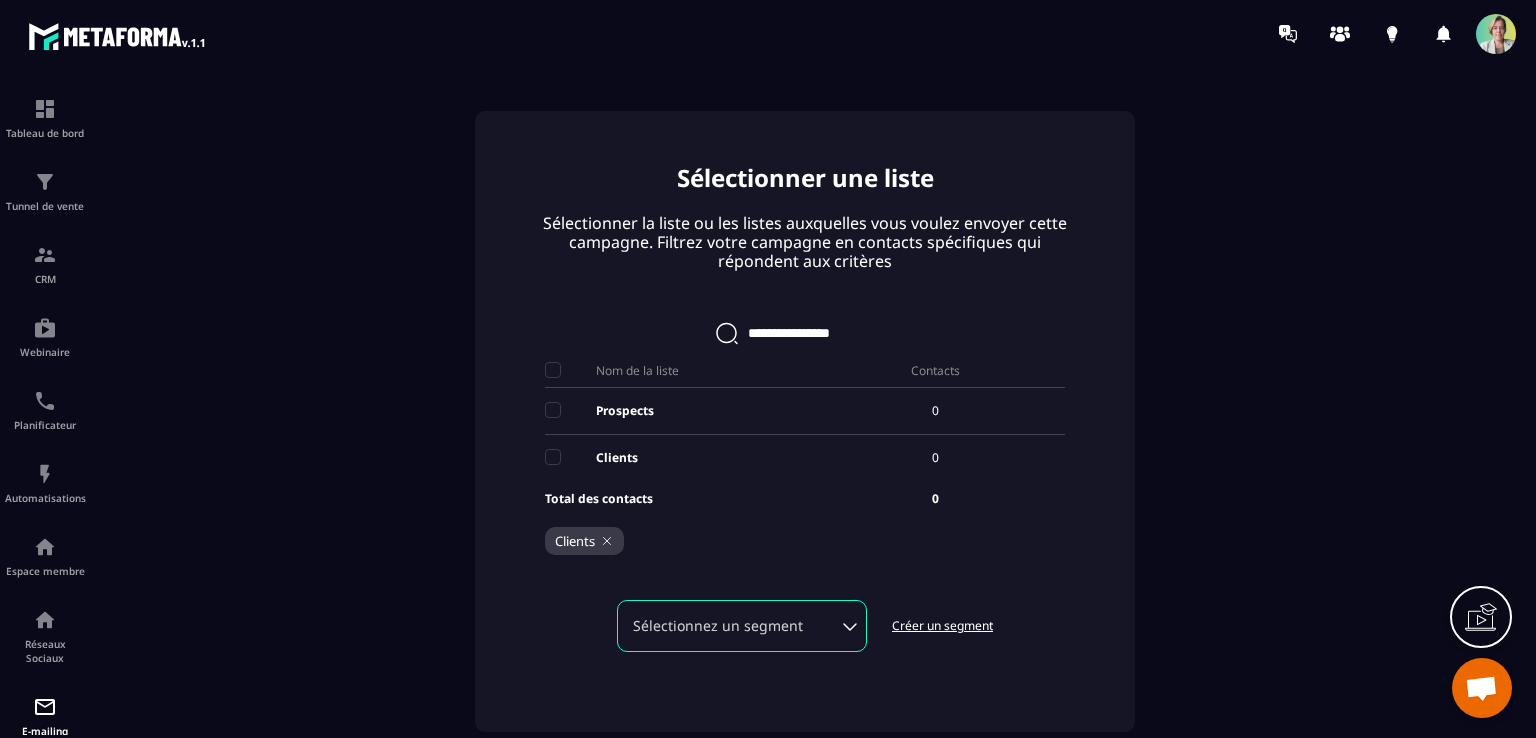 click on "Créer un segment" at bounding box center (942, 626) 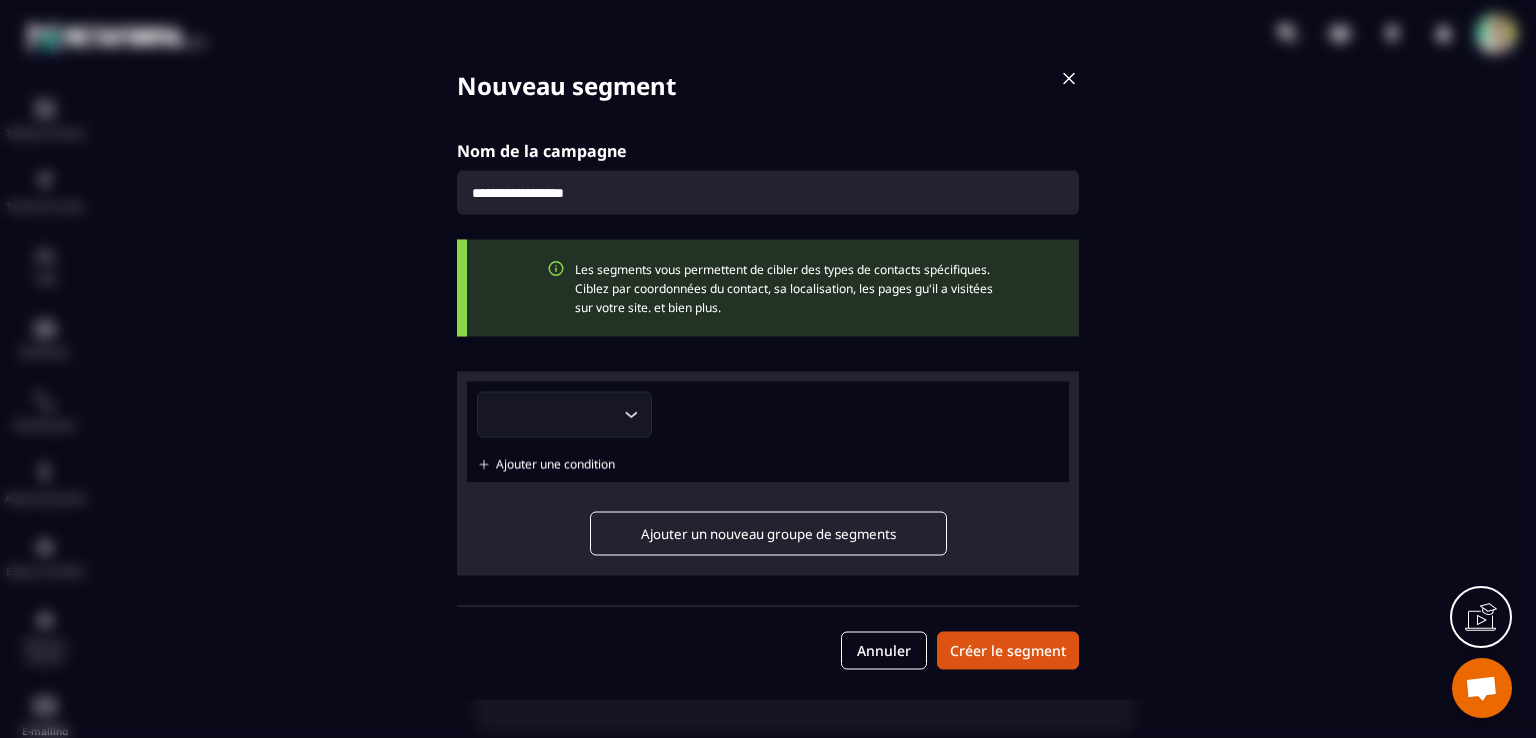 click 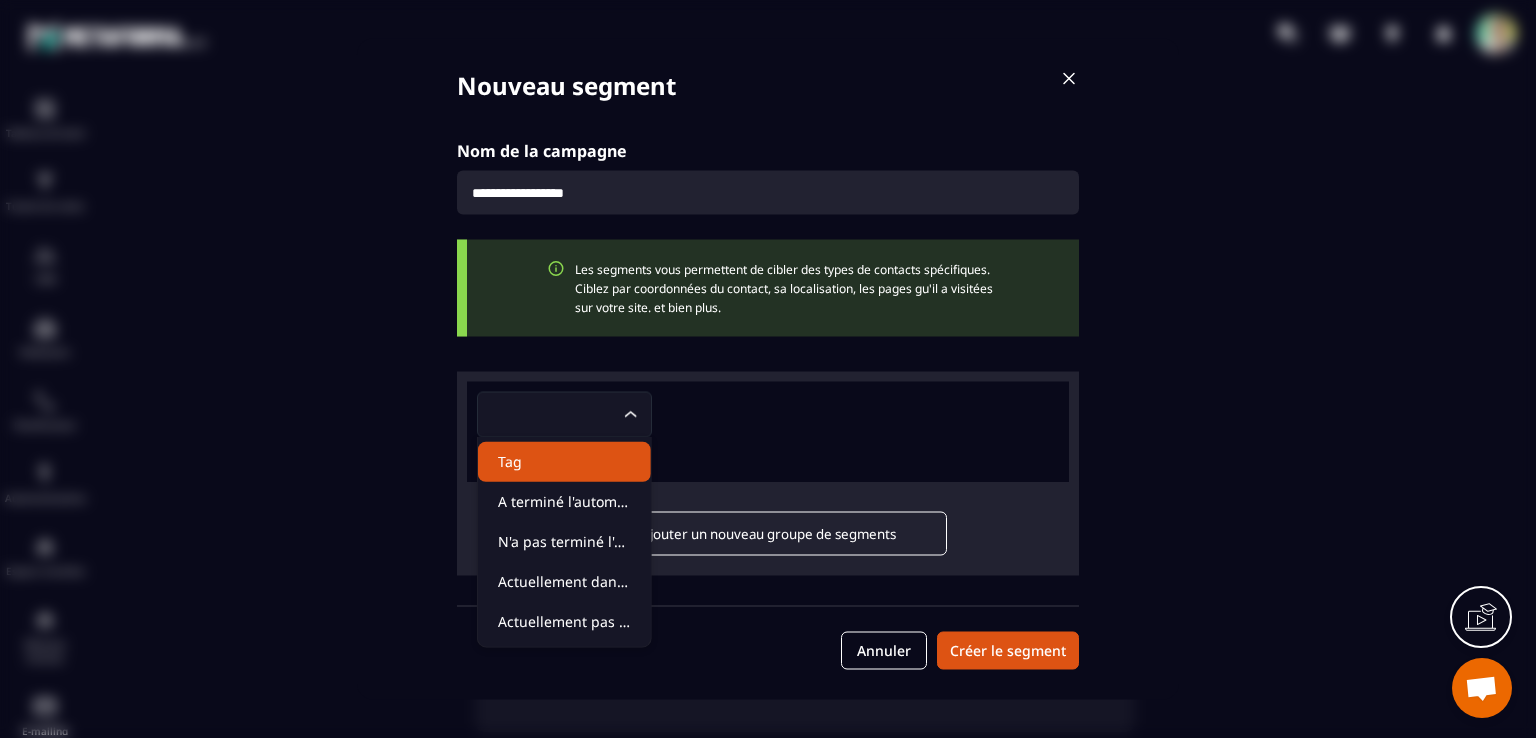 click on "Tag" 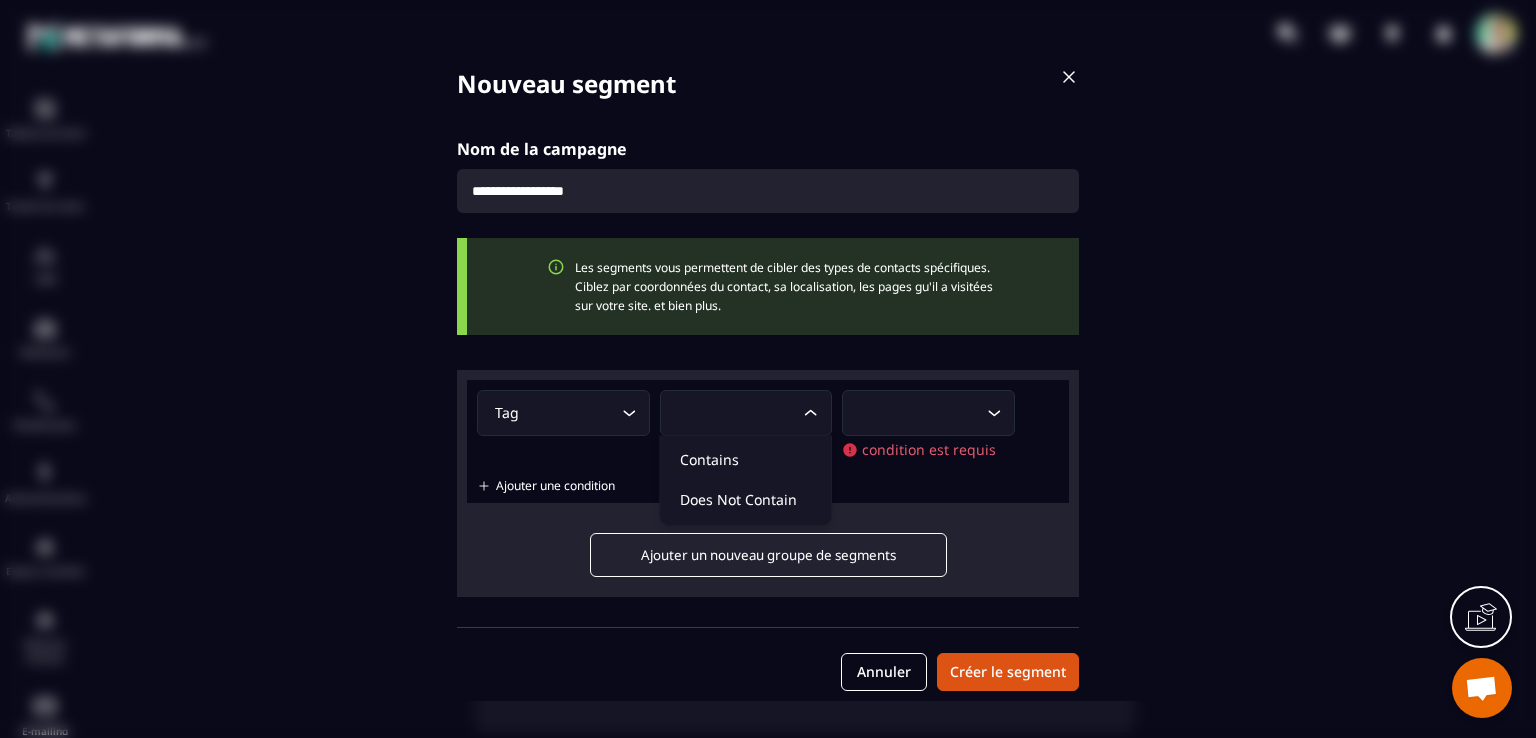 click 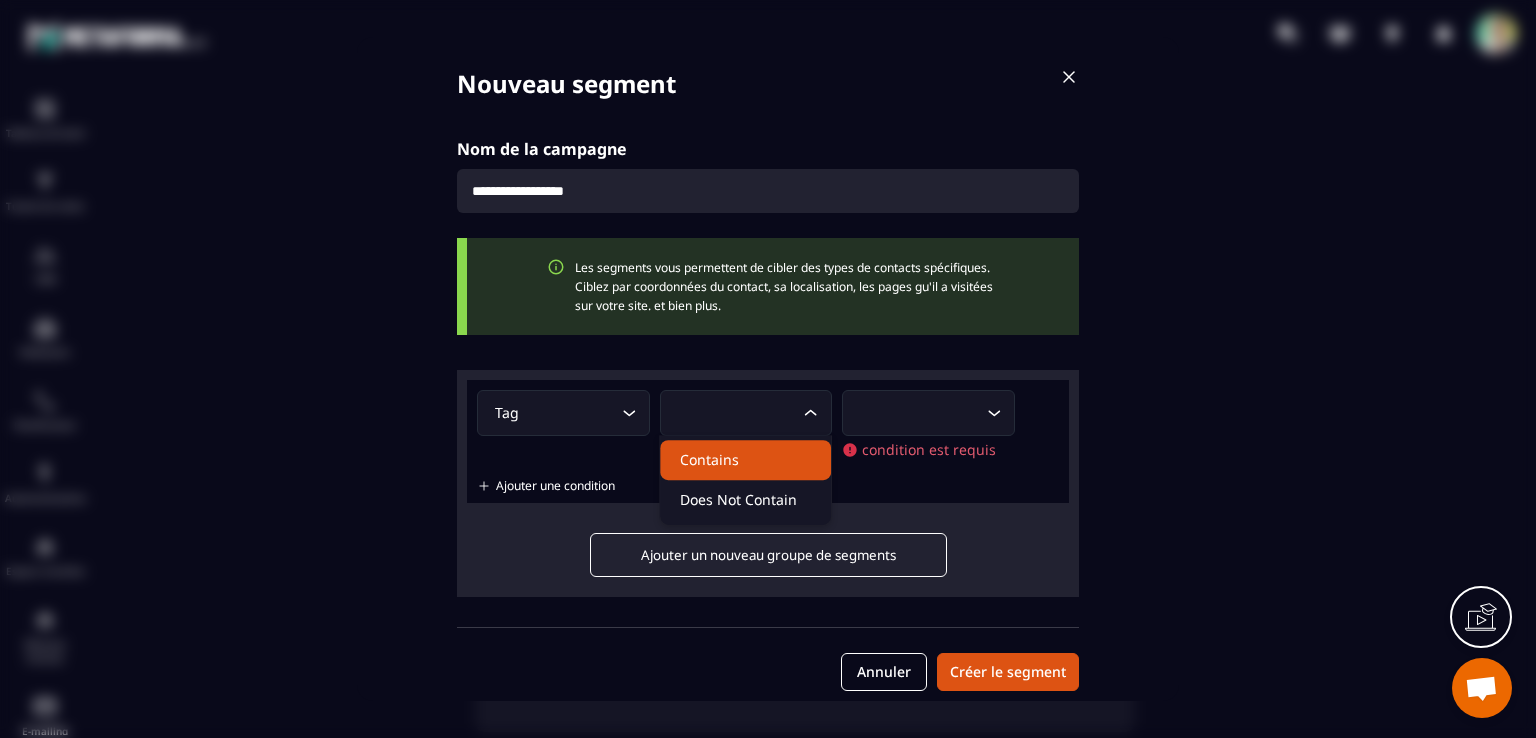 click on "Contains" 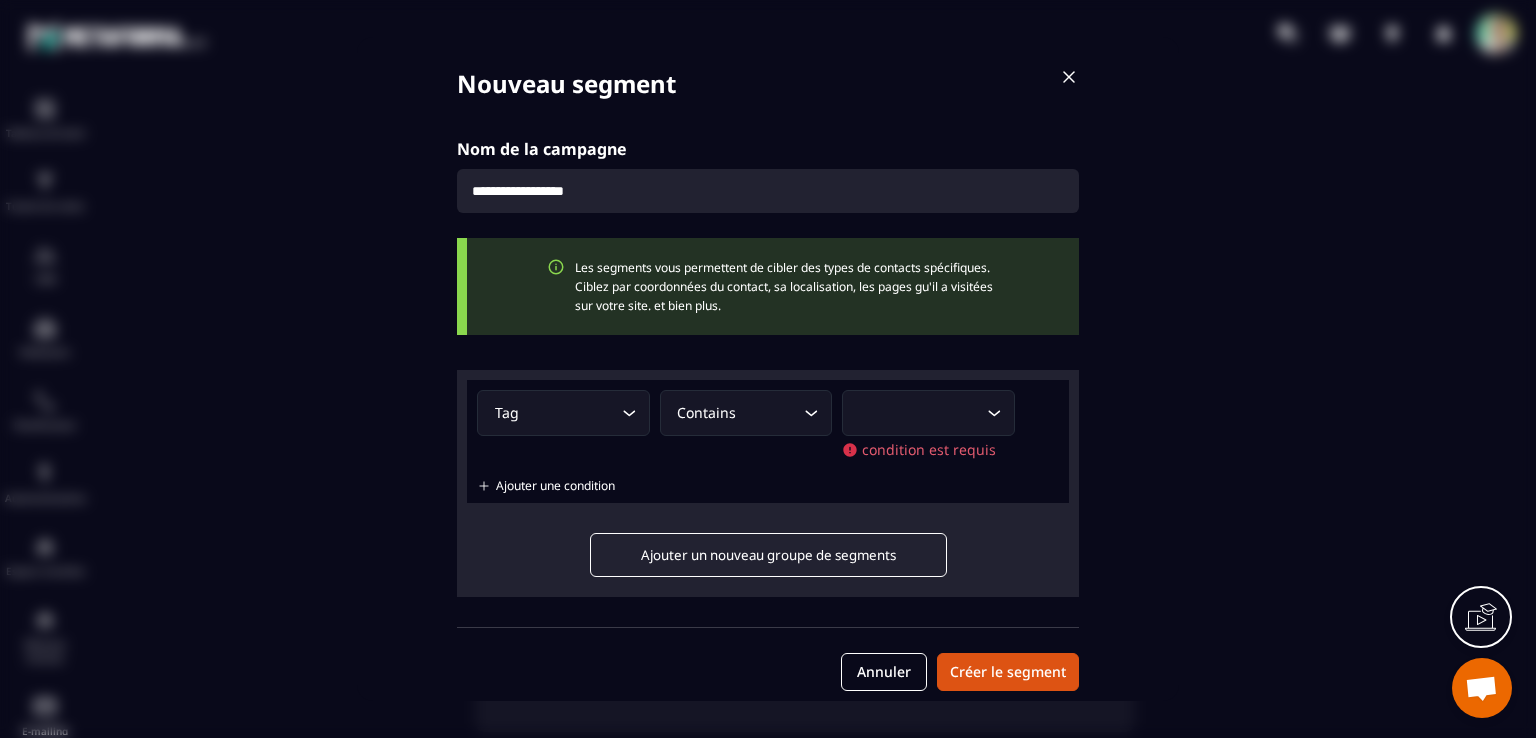 click 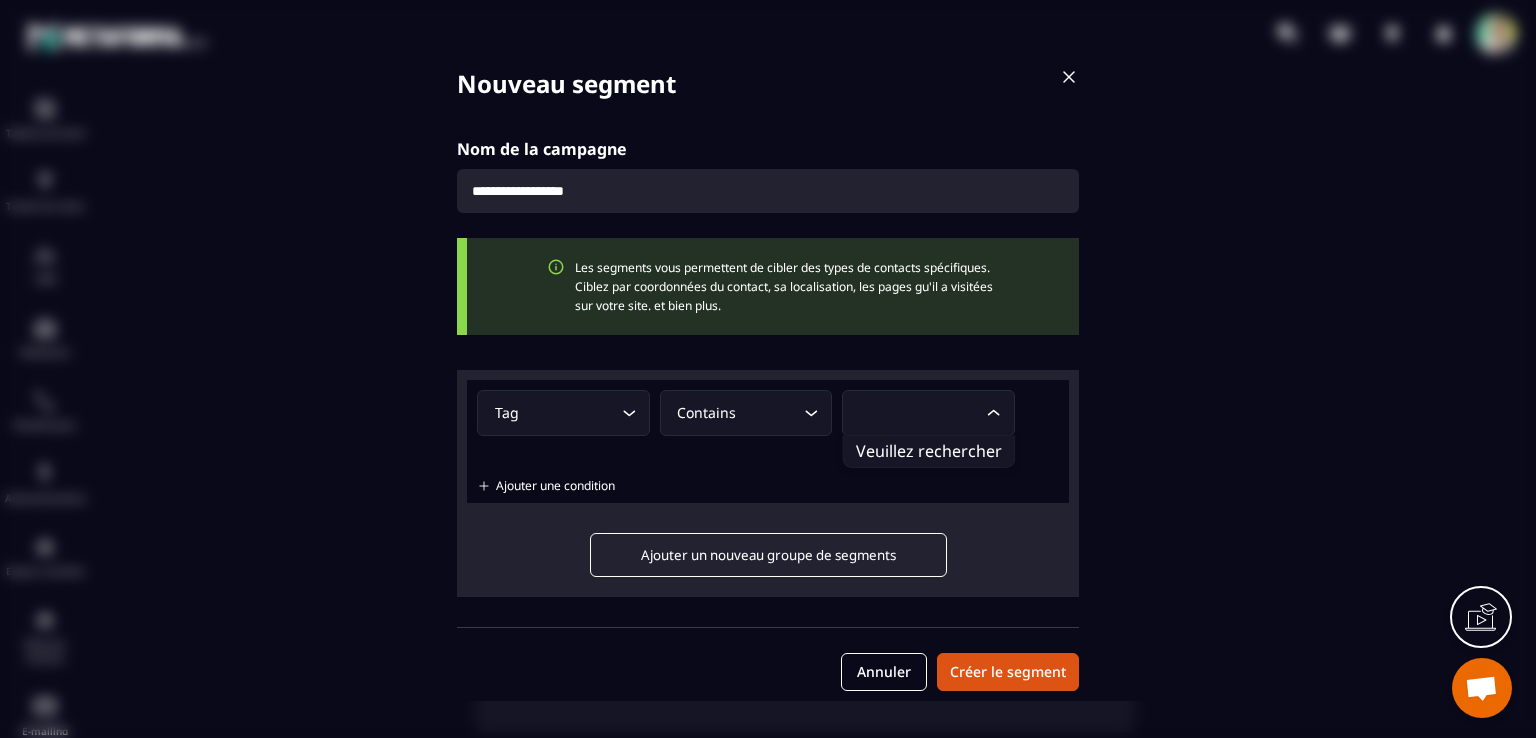 click 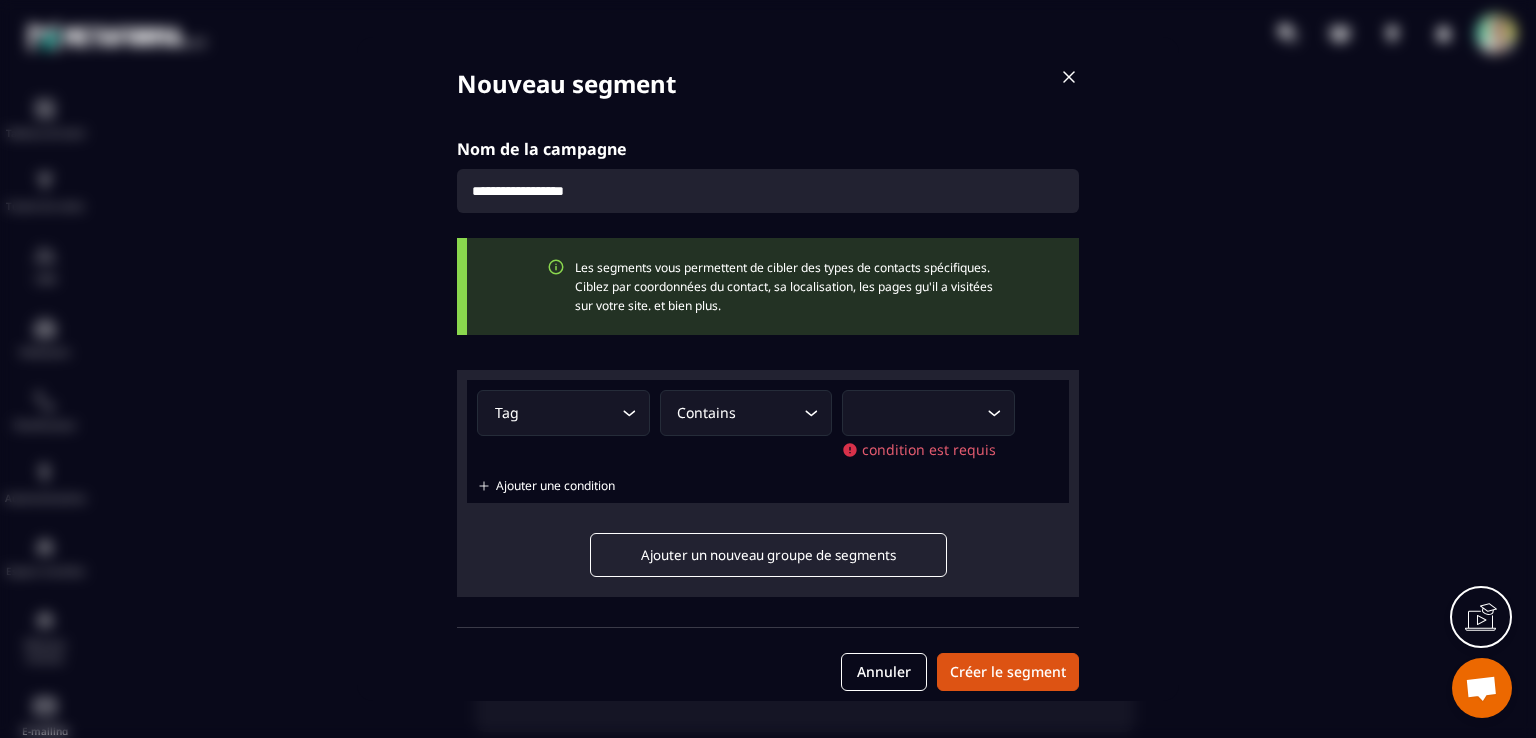 drag, startPoint x: 560, startPoint y: 177, endPoint x: 509, endPoint y: 167, distance: 51.971146 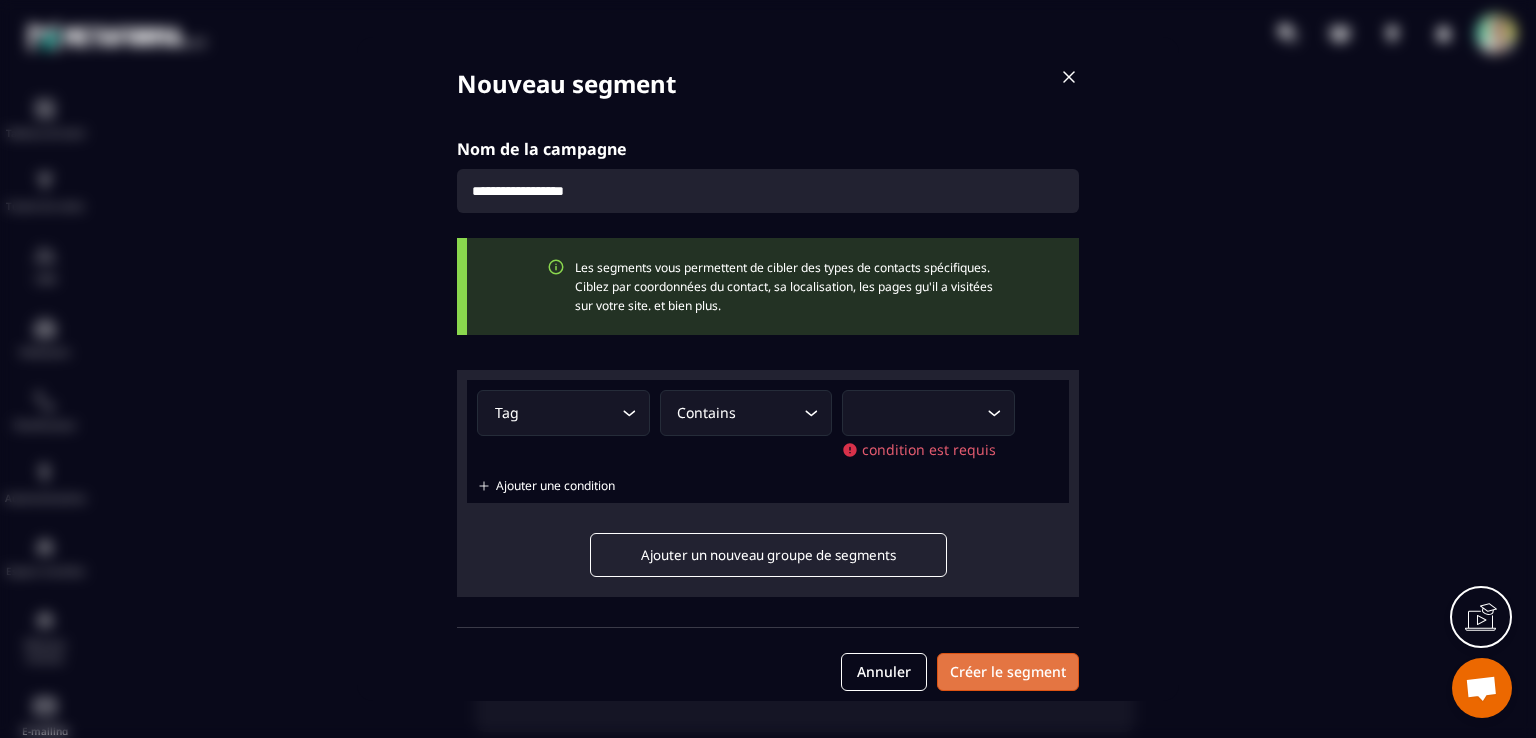 click on "Nouveau segment Nom de la campagne Les segments vous permettent de cibler des types de contacts spécifiques. Ciblez par coordonnées du contact, sa localisation, les pages gu'il a visitées sur votre site. et bien plus. Tag Loading... Contains Loading... Loading... condition est requis Ajouter une condition Ajouter un nouveau groupe de segments Annuler Créer le segment" at bounding box center [768, 369] 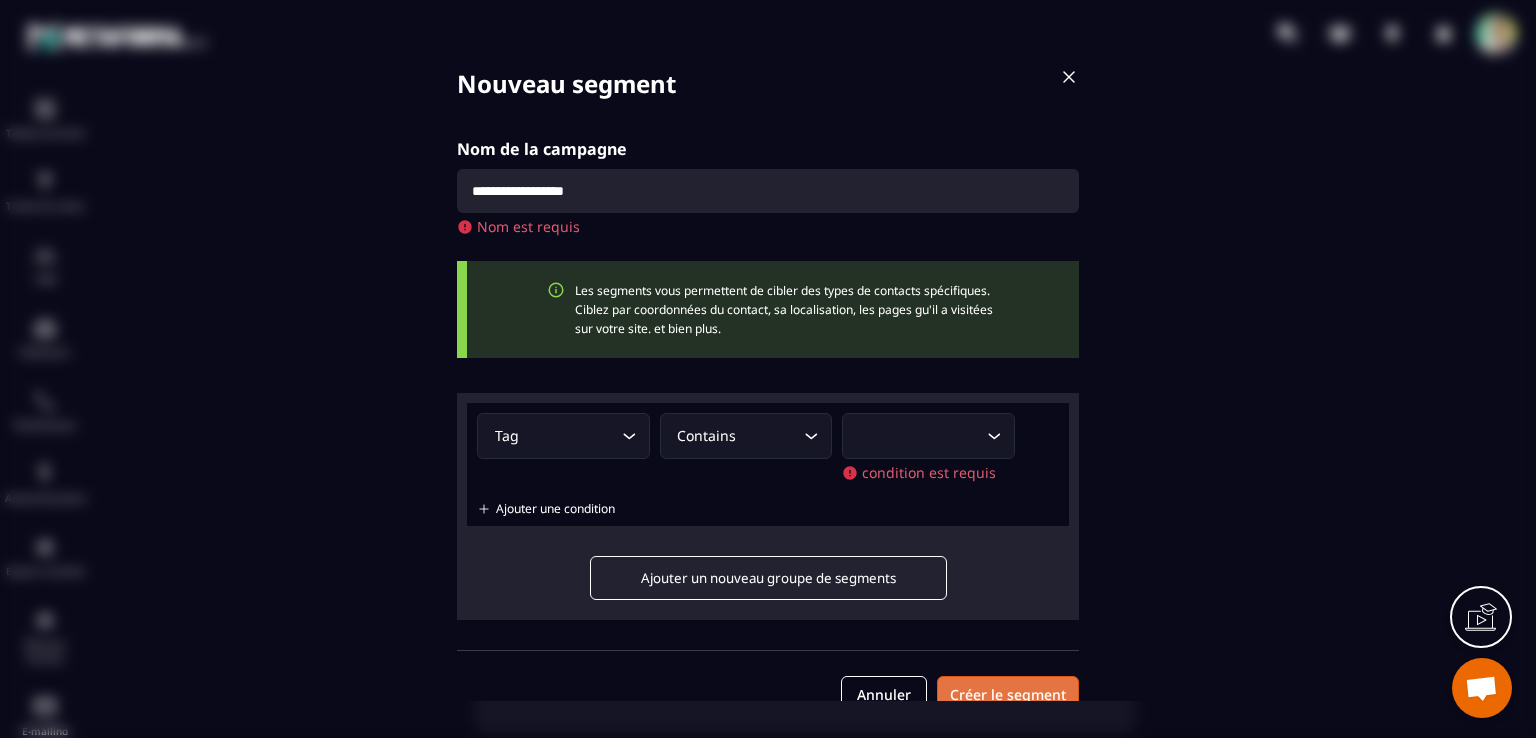 click on "Créer le segment" at bounding box center (1008, 695) 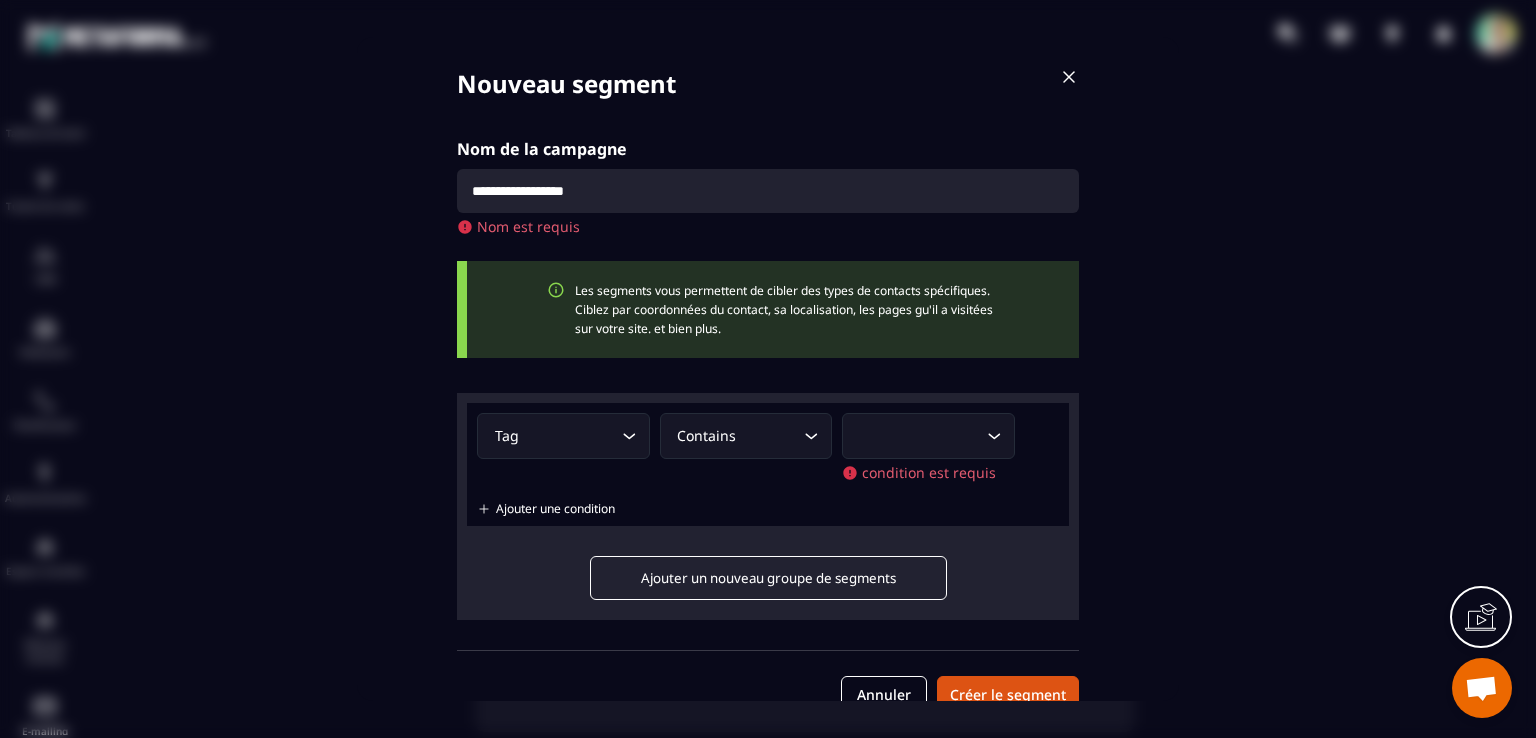 click 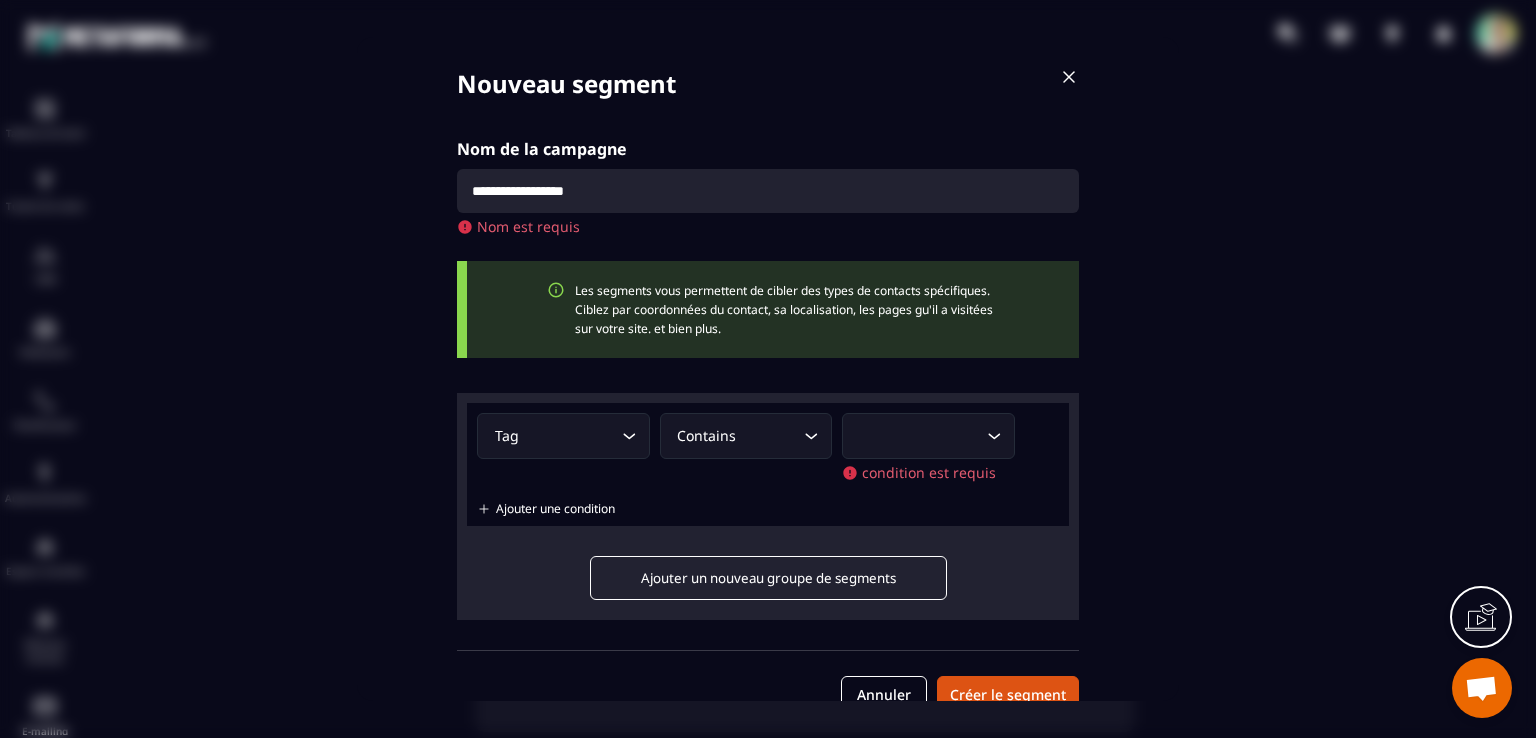 click on "Ajouter une condition" at bounding box center [555, 509] 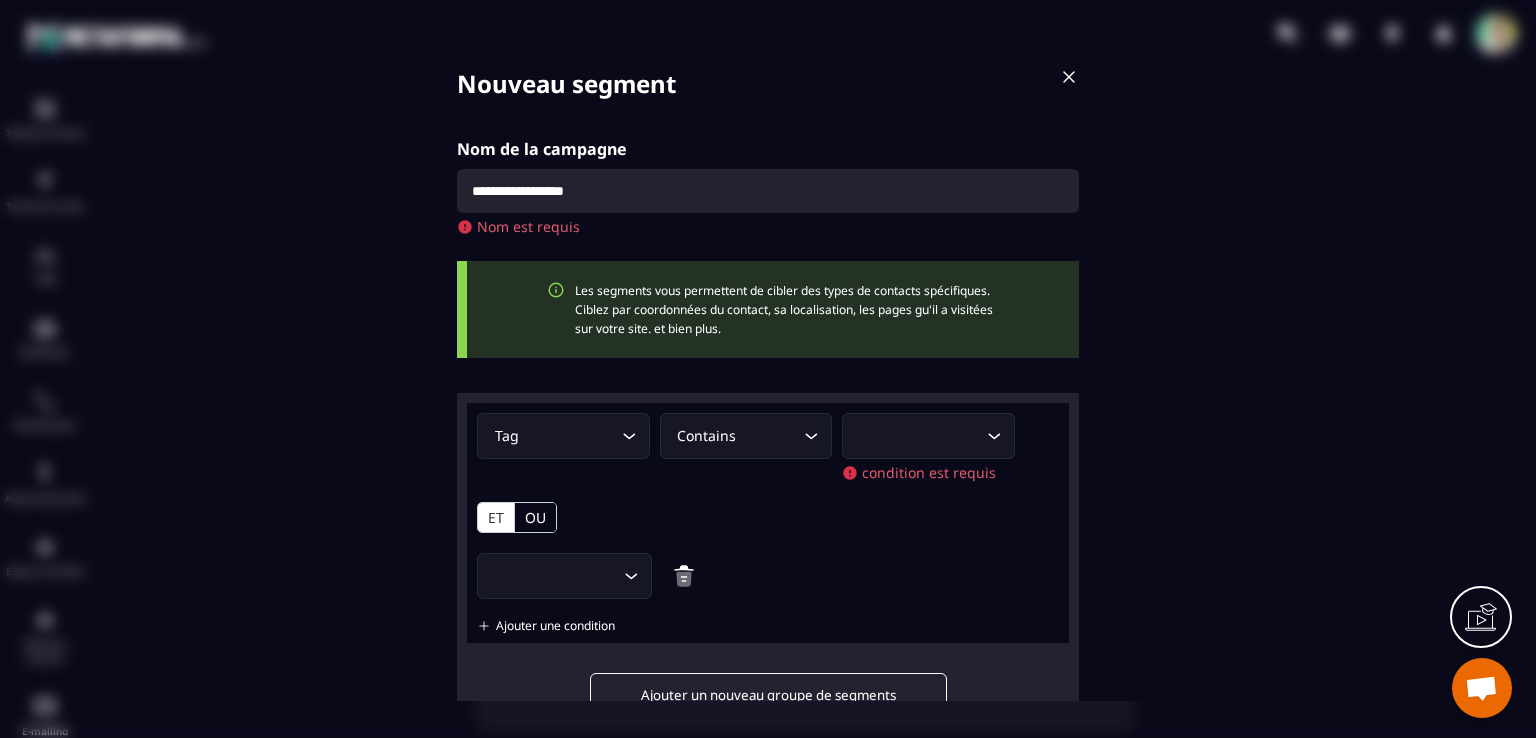 click 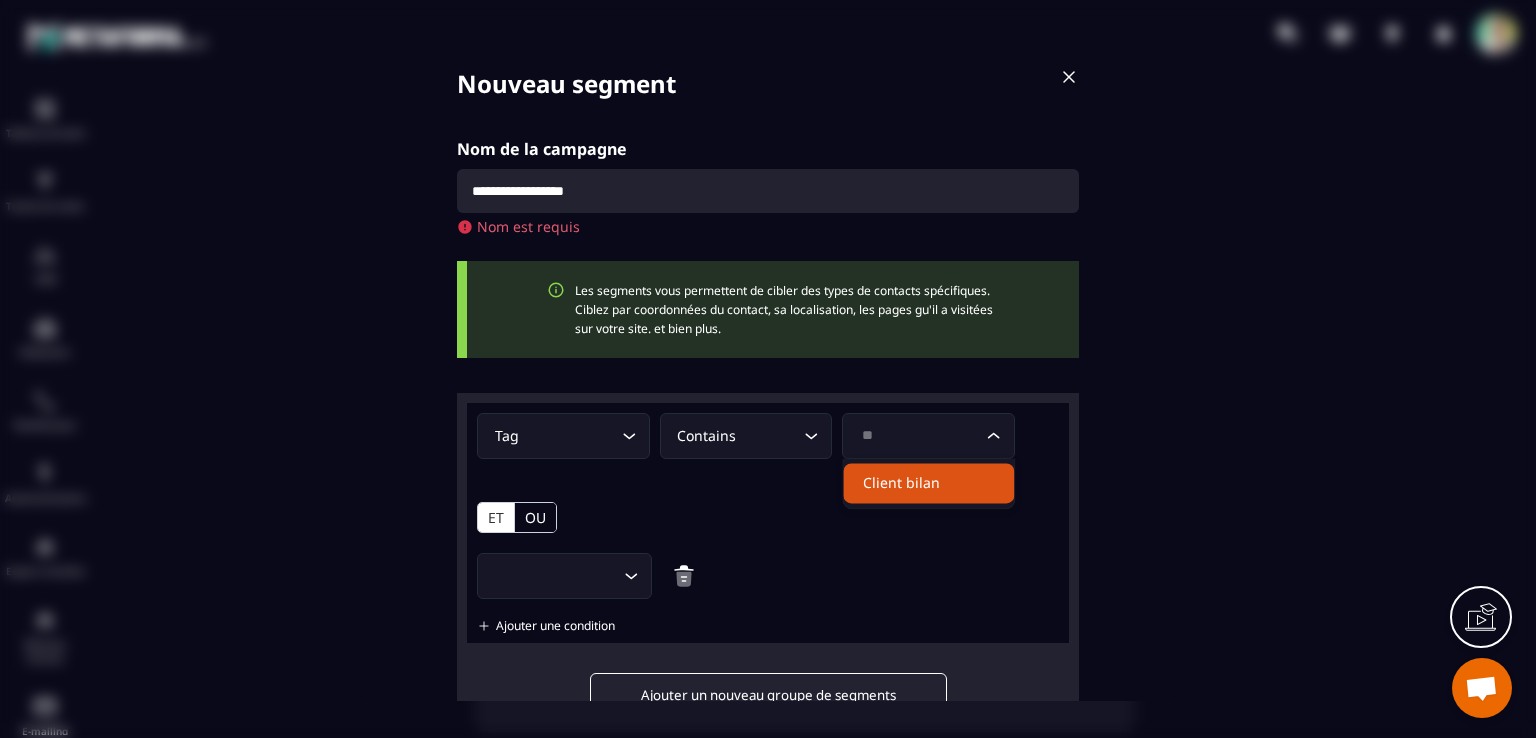 type on "*" 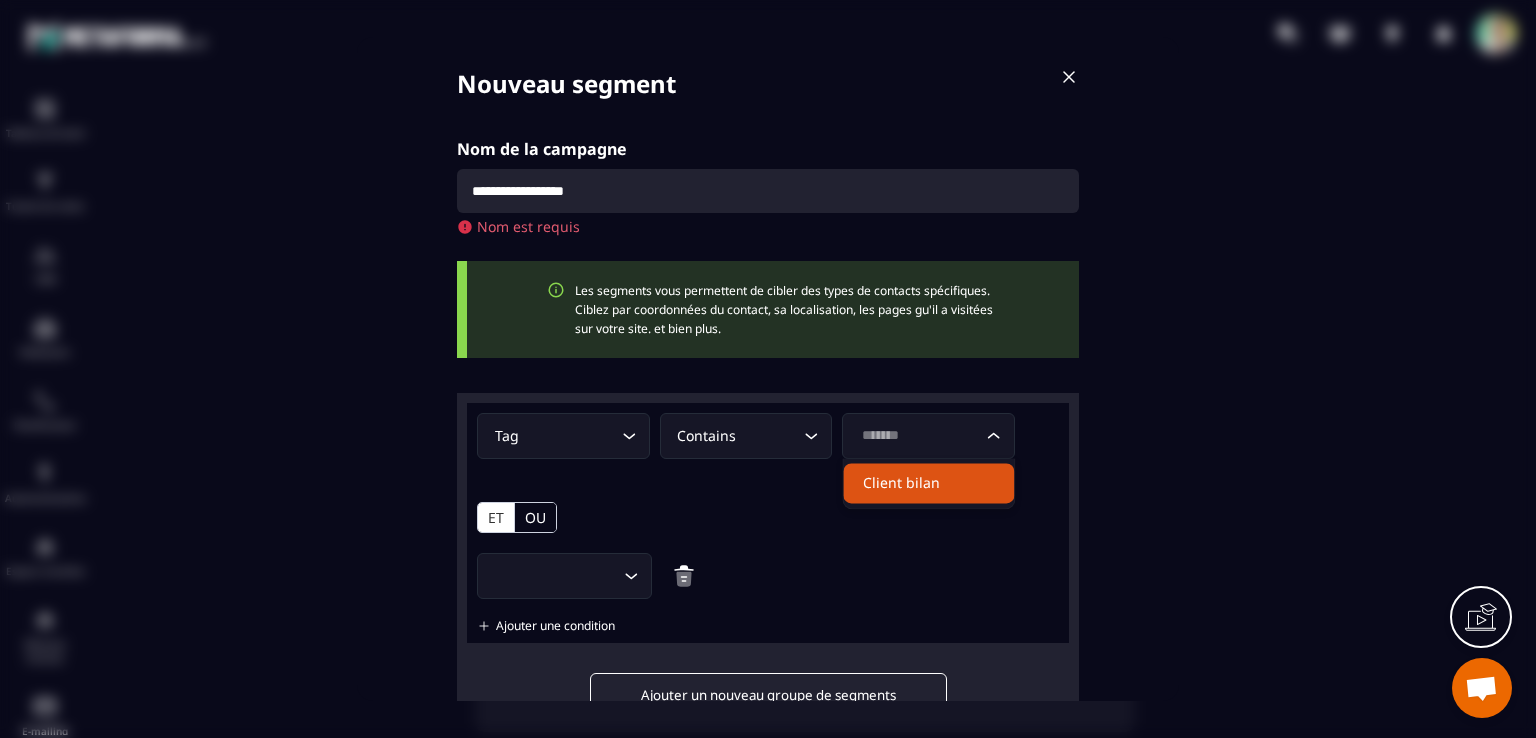 click on "Client bilan" 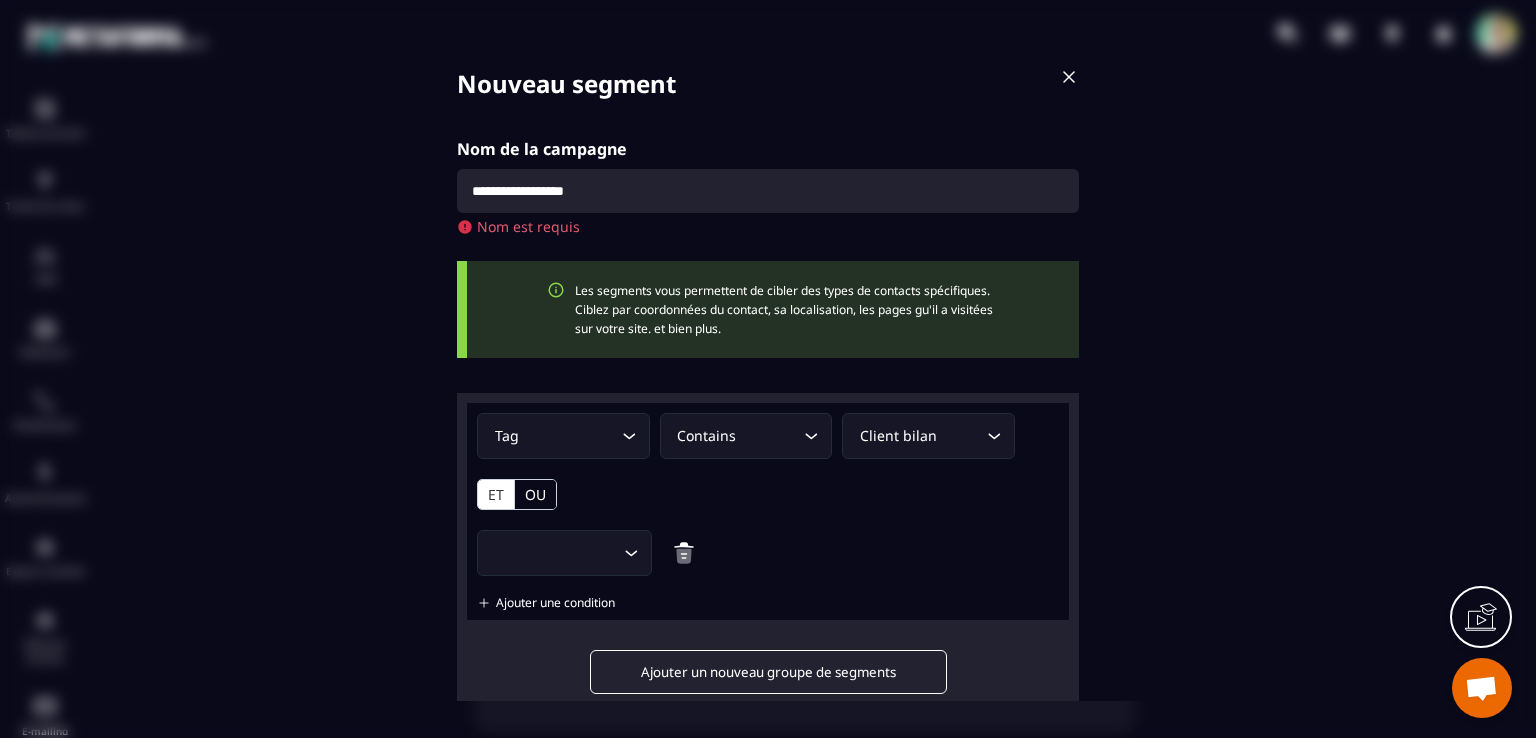 click at bounding box center [684, 553] 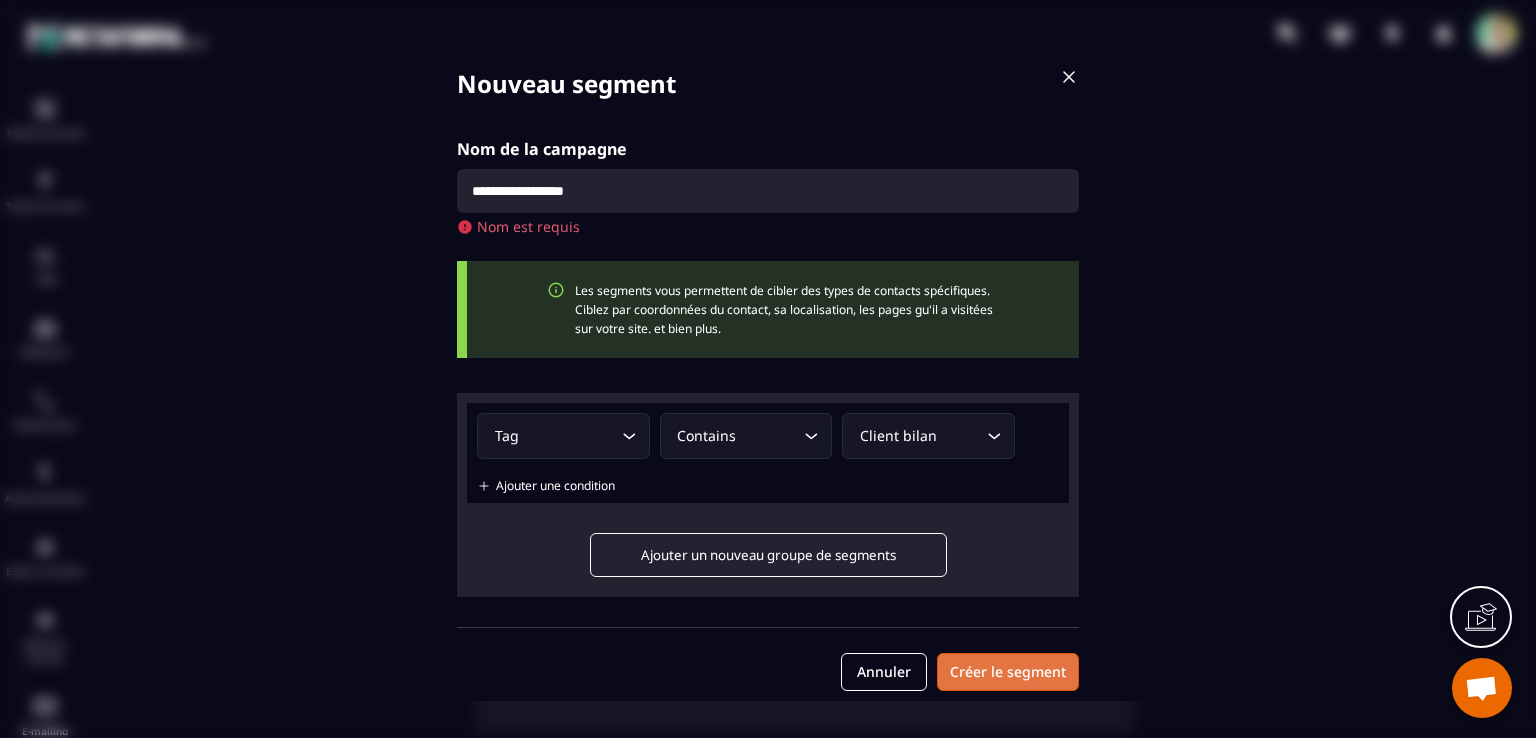 click on "Créer le segment" at bounding box center (1008, 672) 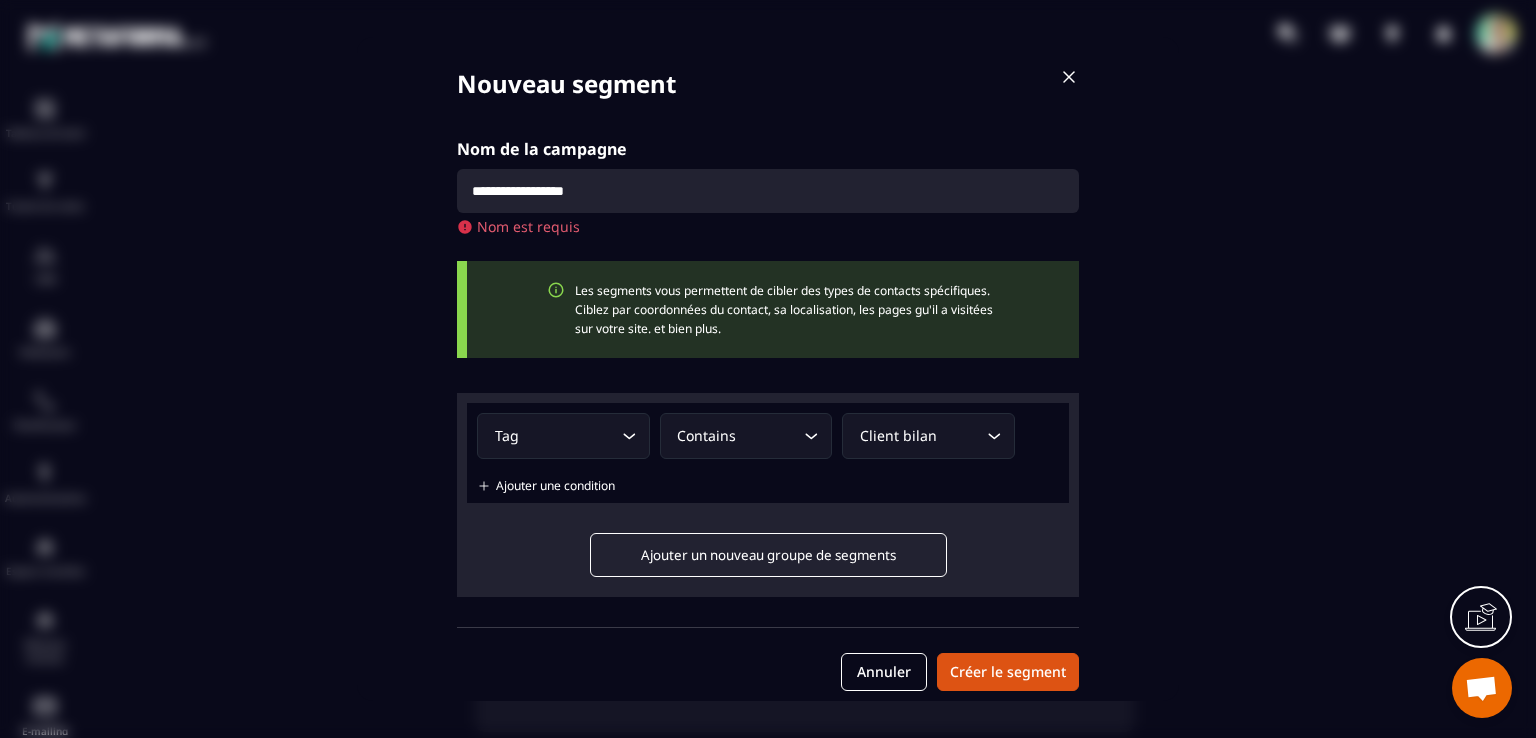 click at bounding box center [1069, 77] 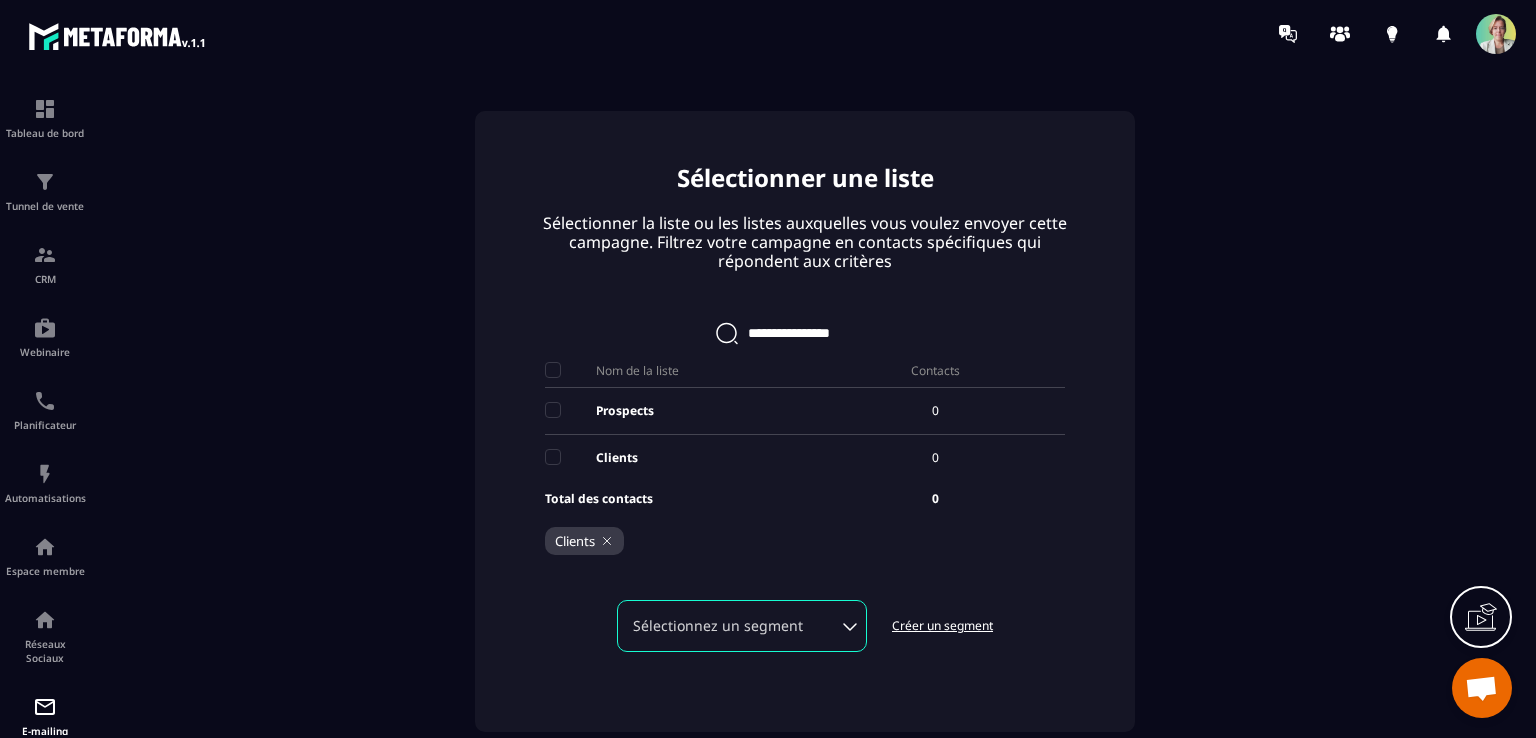 click on "Sélectionnez un segment" at bounding box center [742, 626] 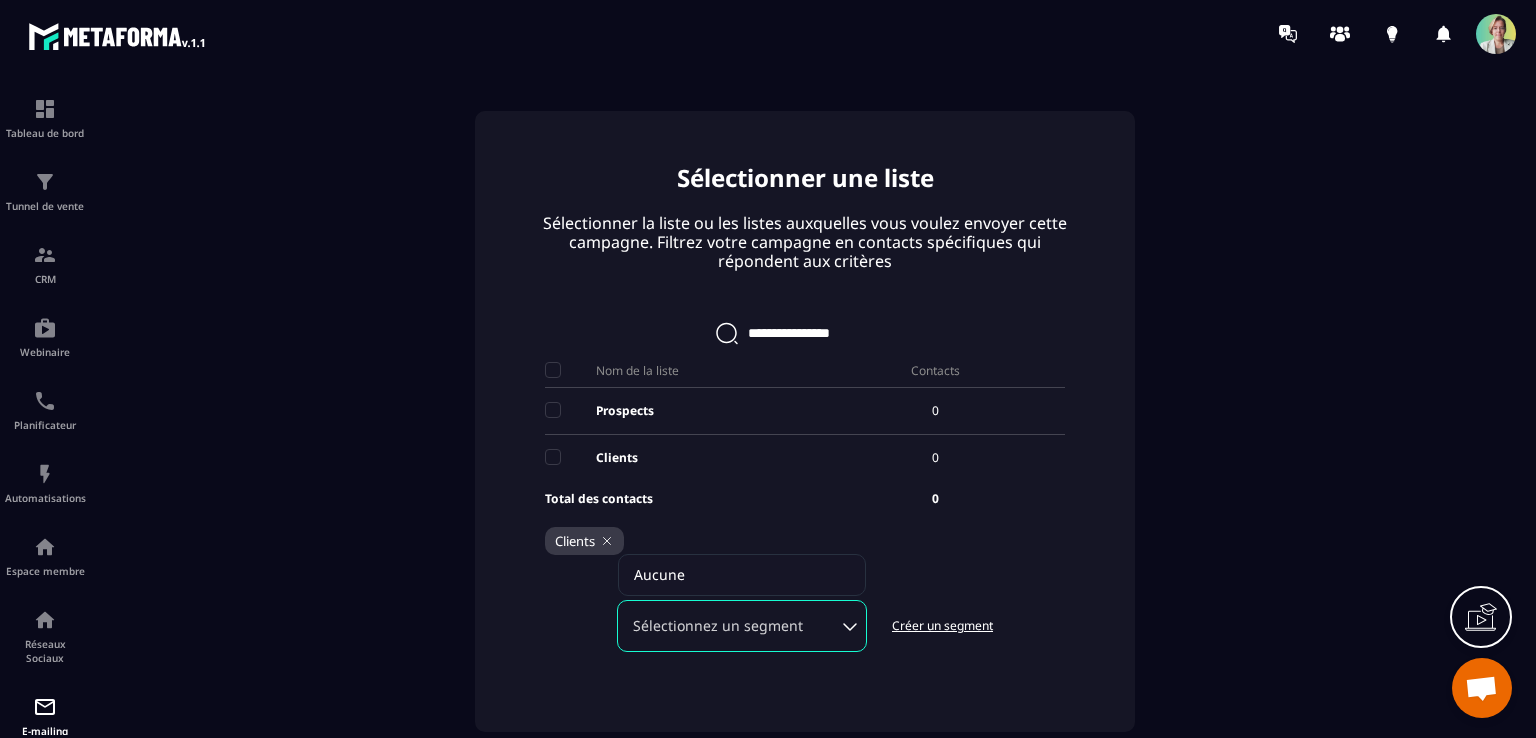 click on "Créer un segment" at bounding box center [942, 626] 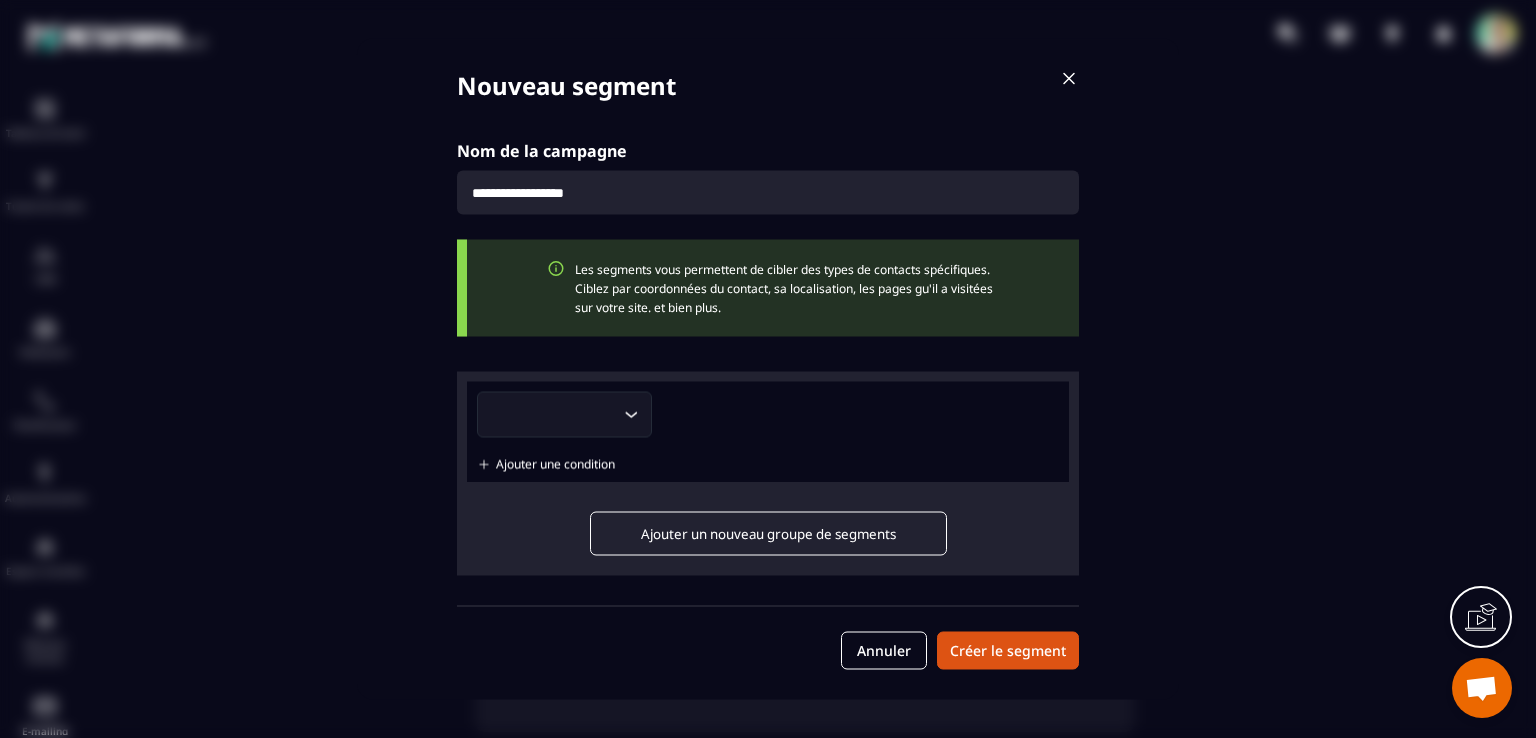 click on "Ajouter un nouveau groupe de segments" 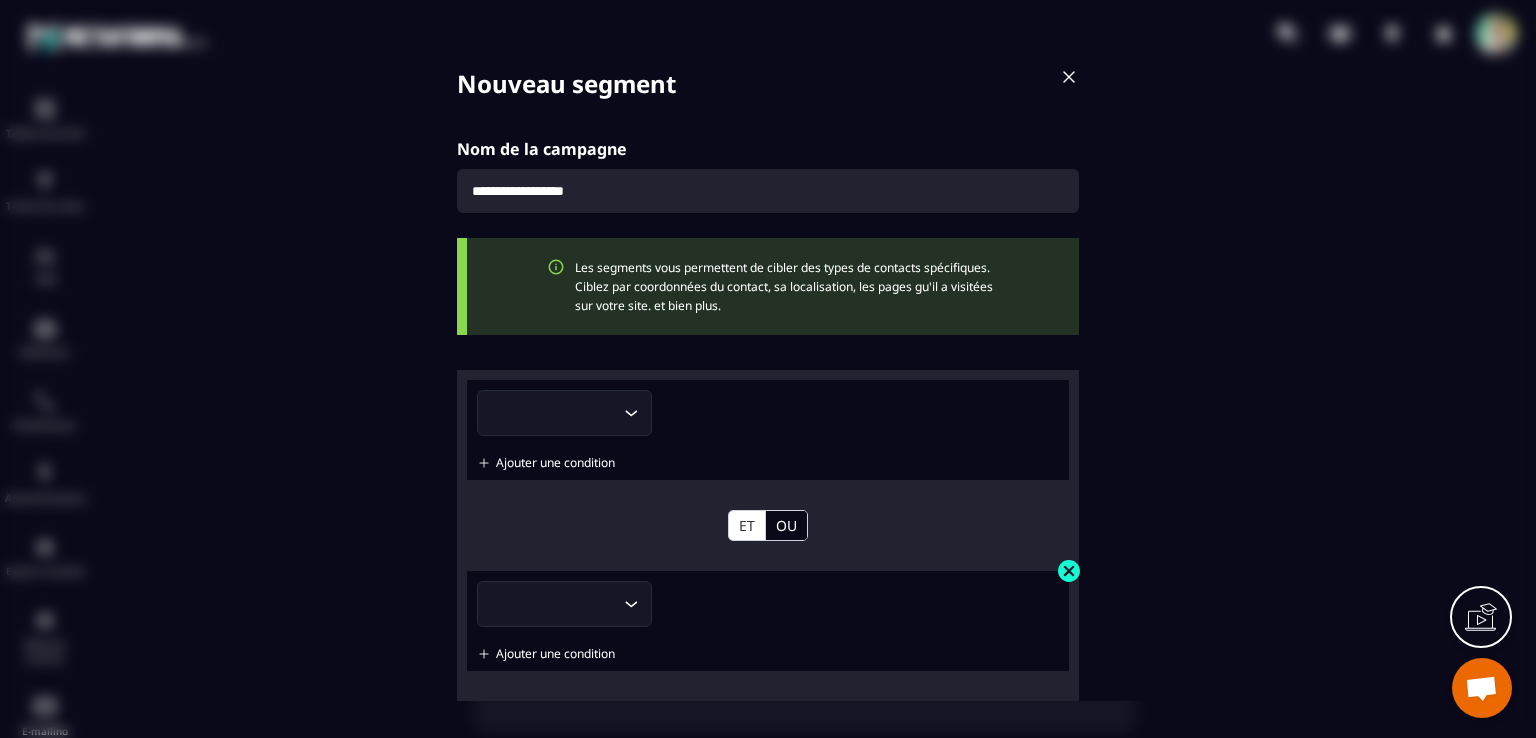 click at bounding box center [1069, 570] 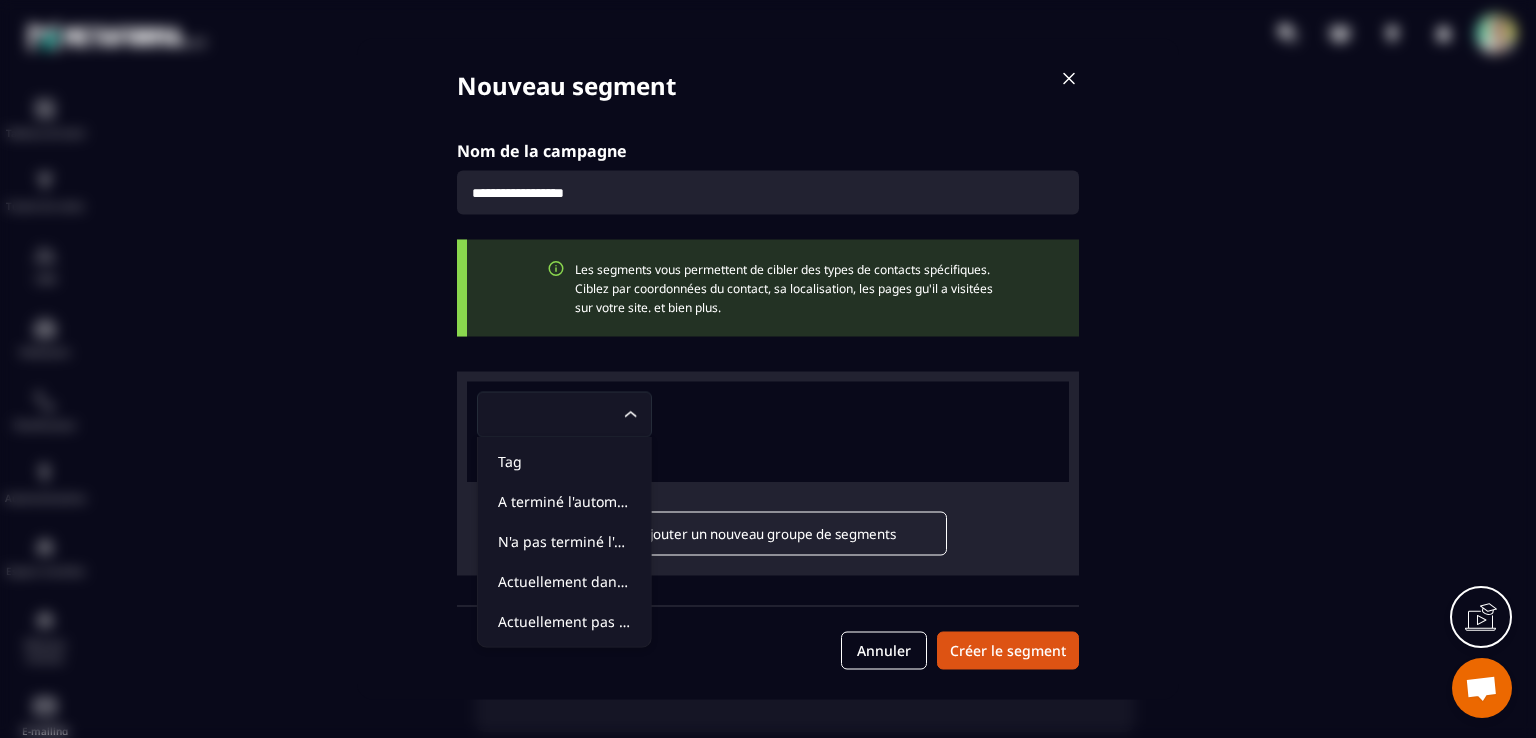 click 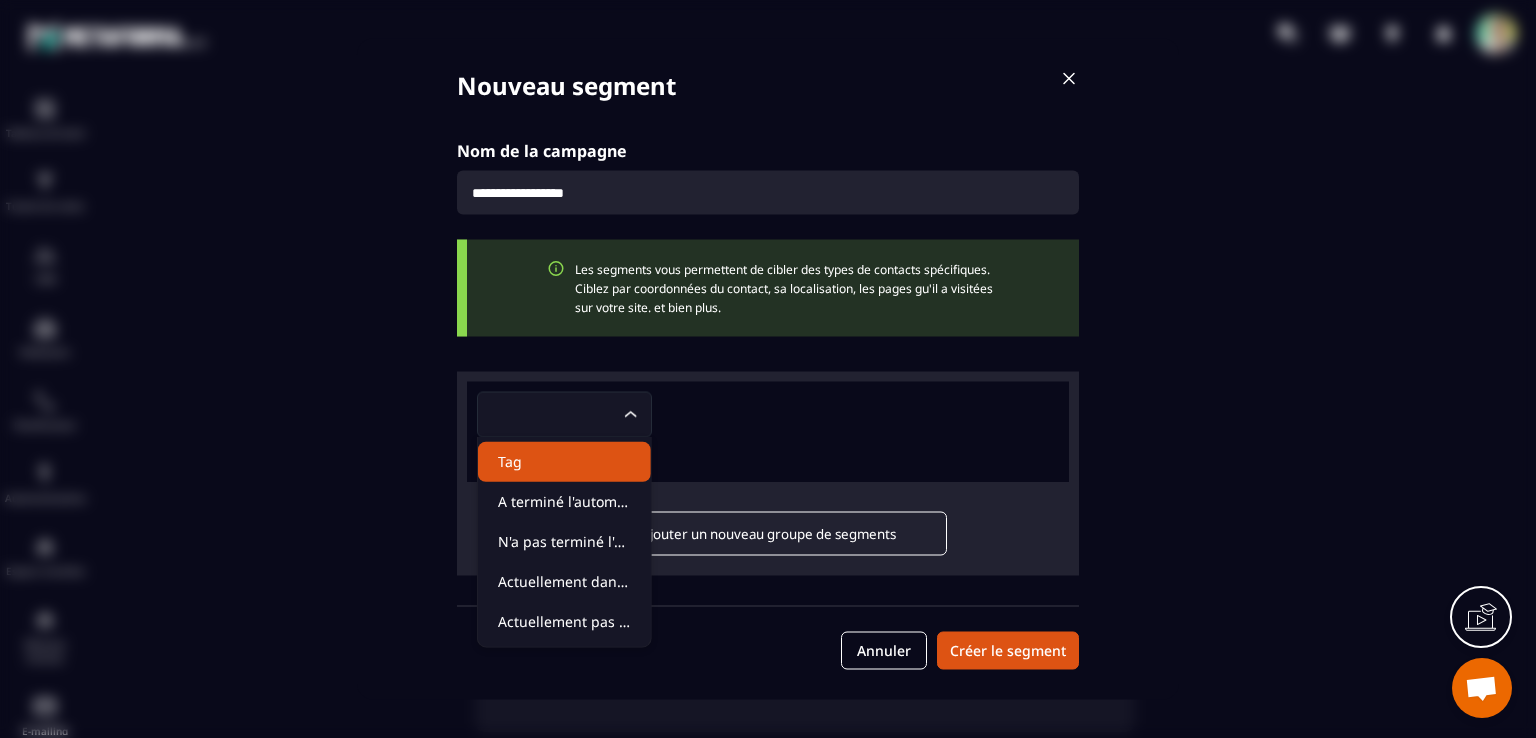 click on "Tag" 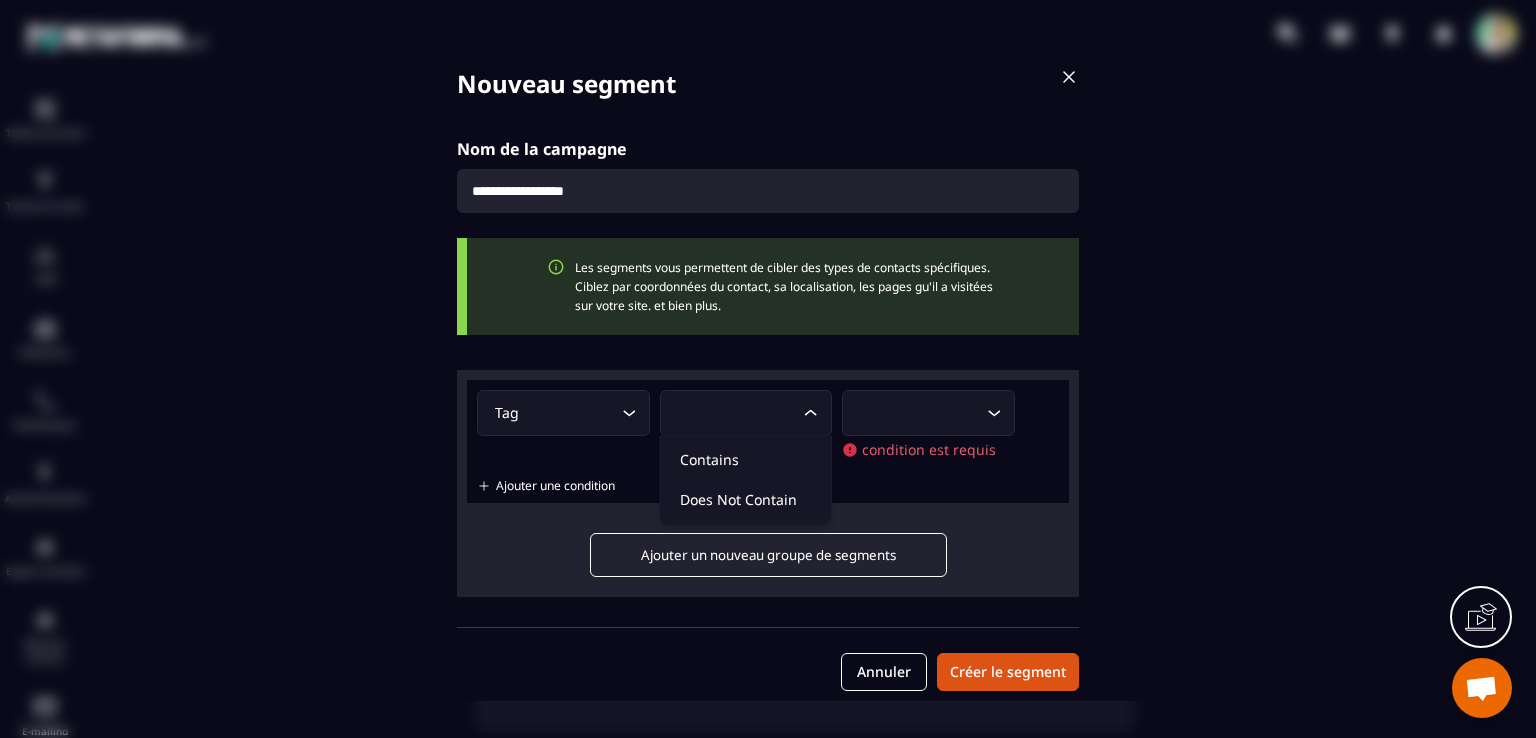 click 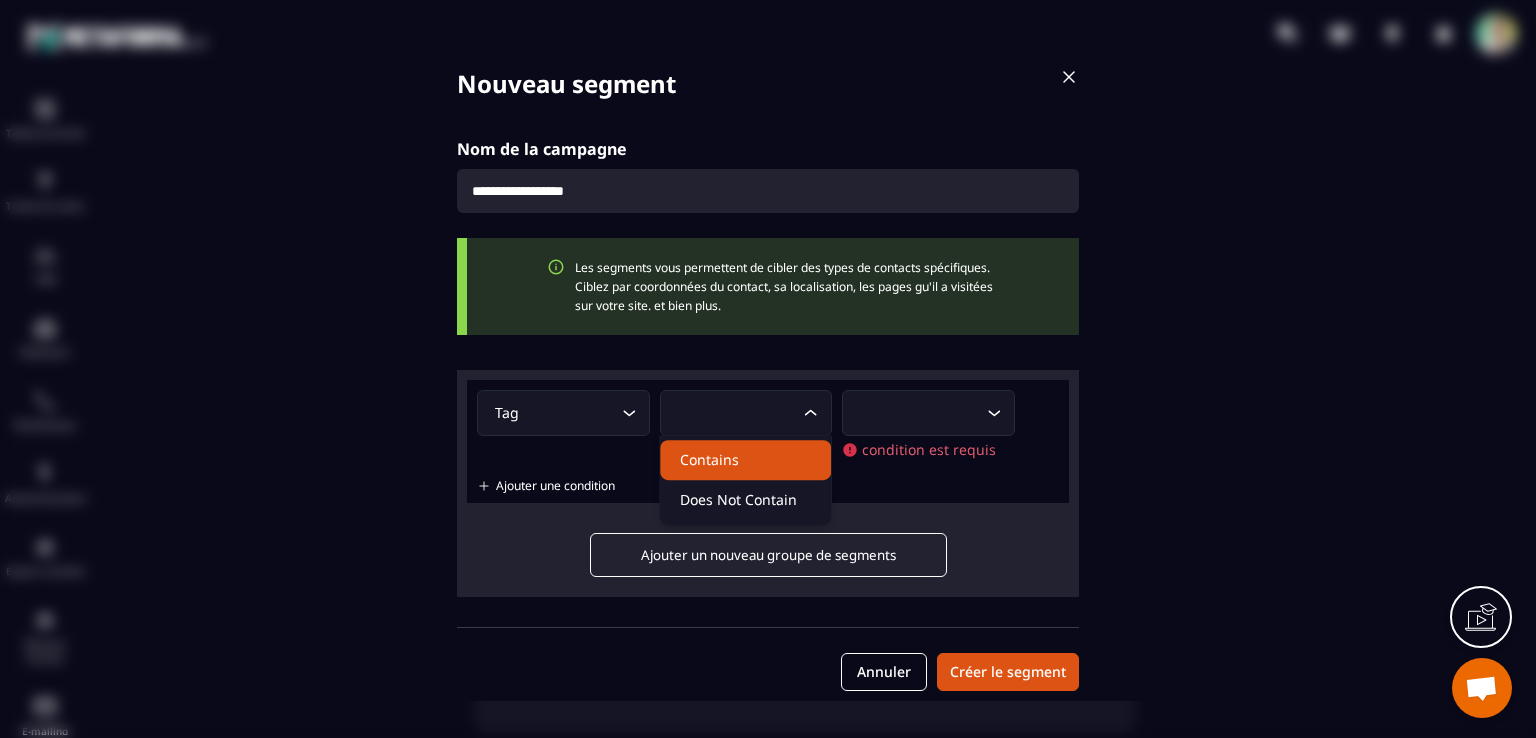 click on "Contains" 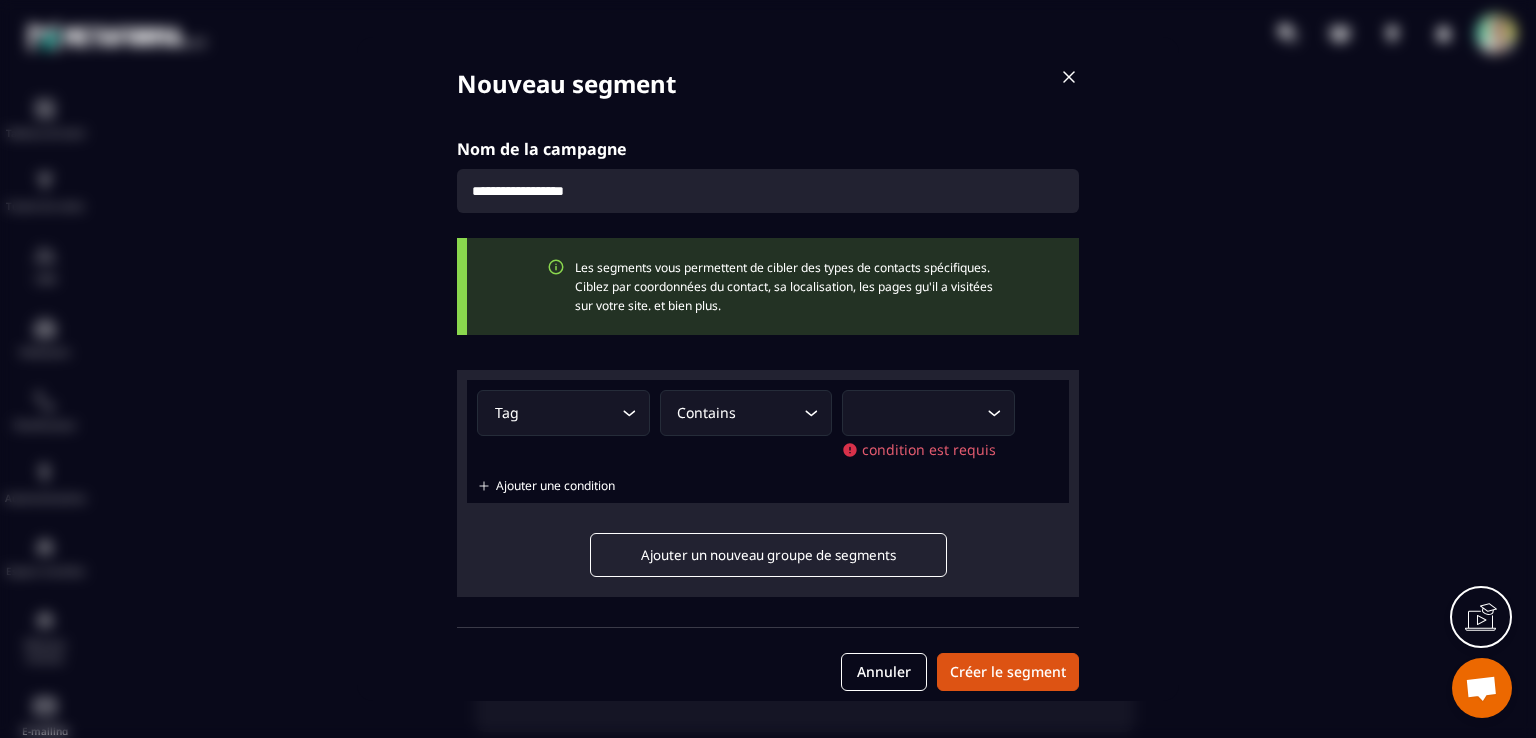 click 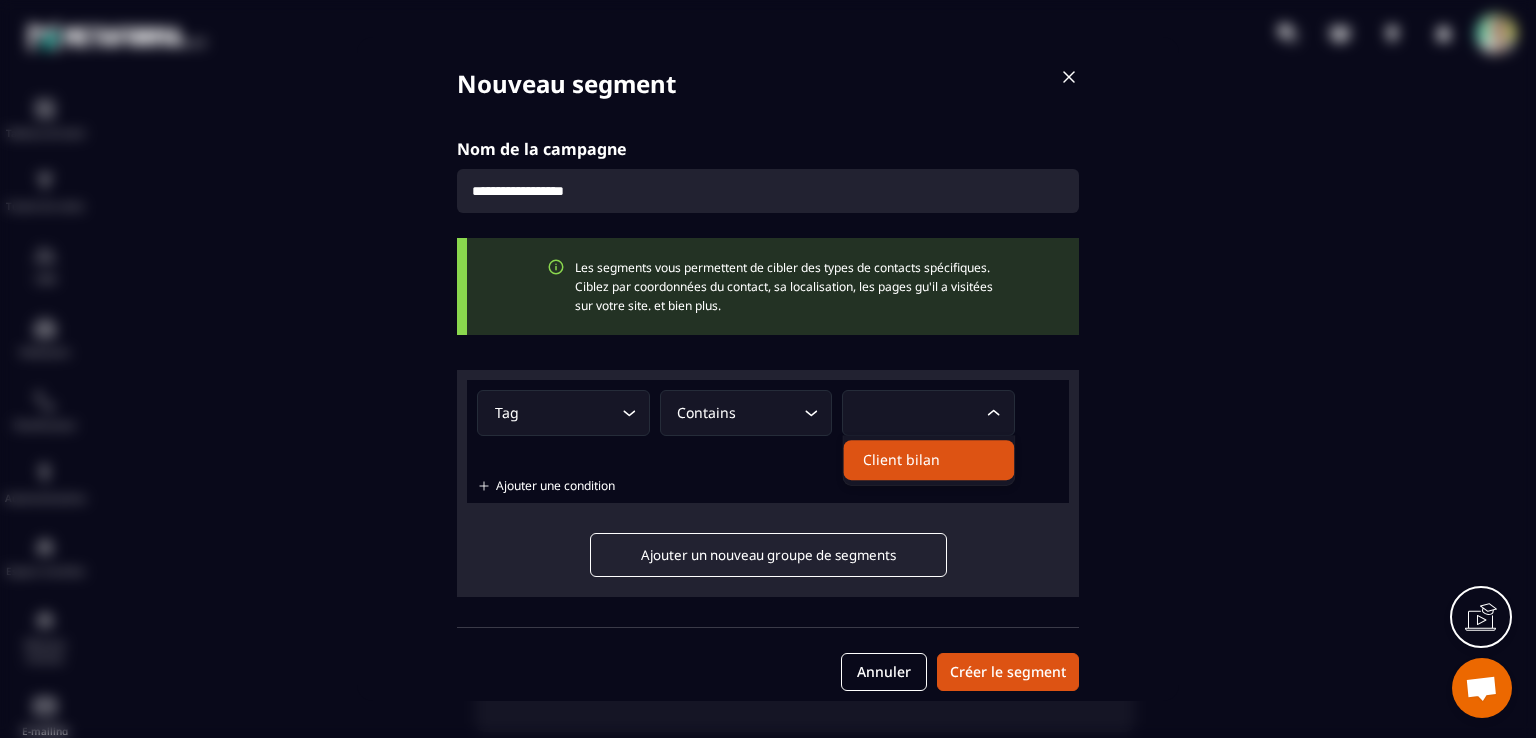 click on "Client bilan" 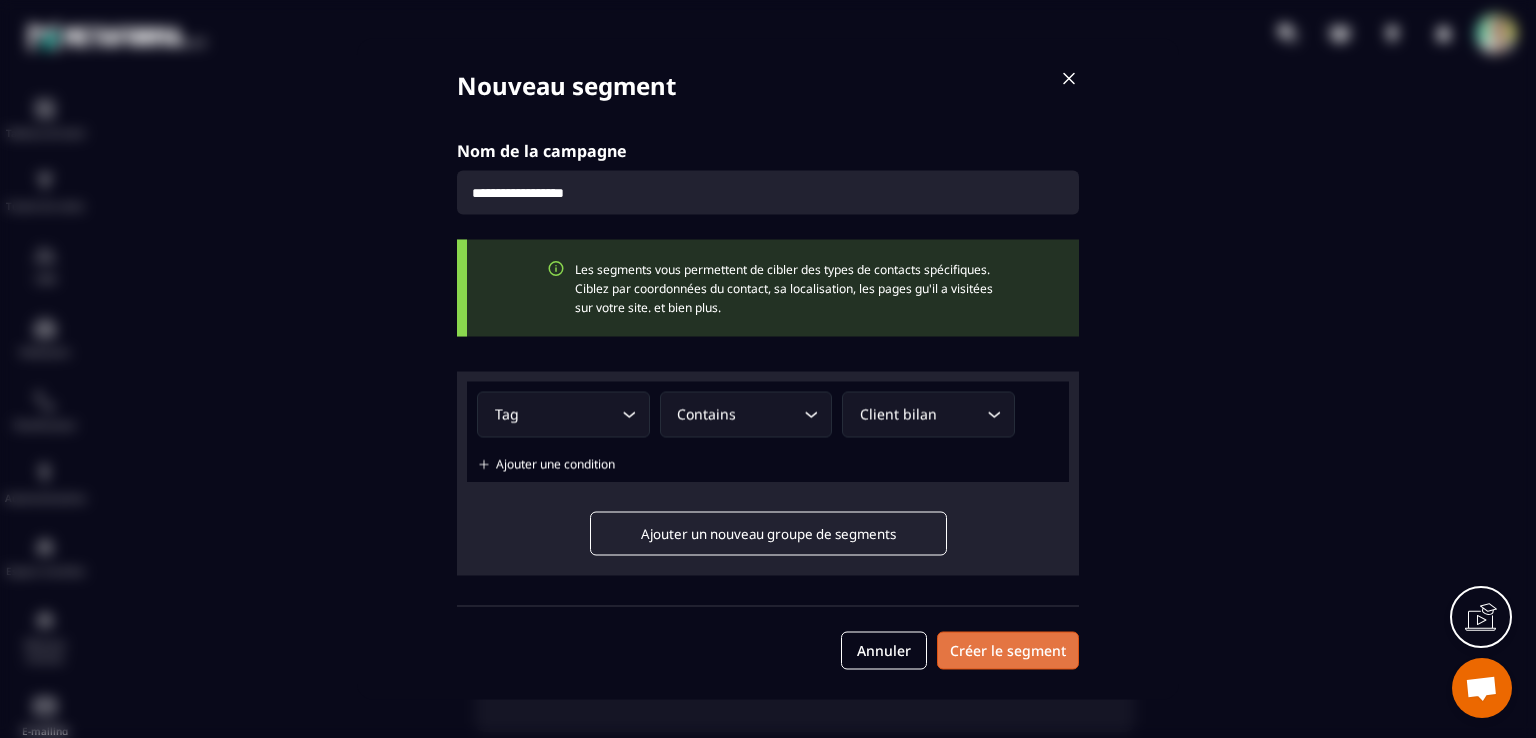 click on "Créer le segment" at bounding box center [1008, 651] 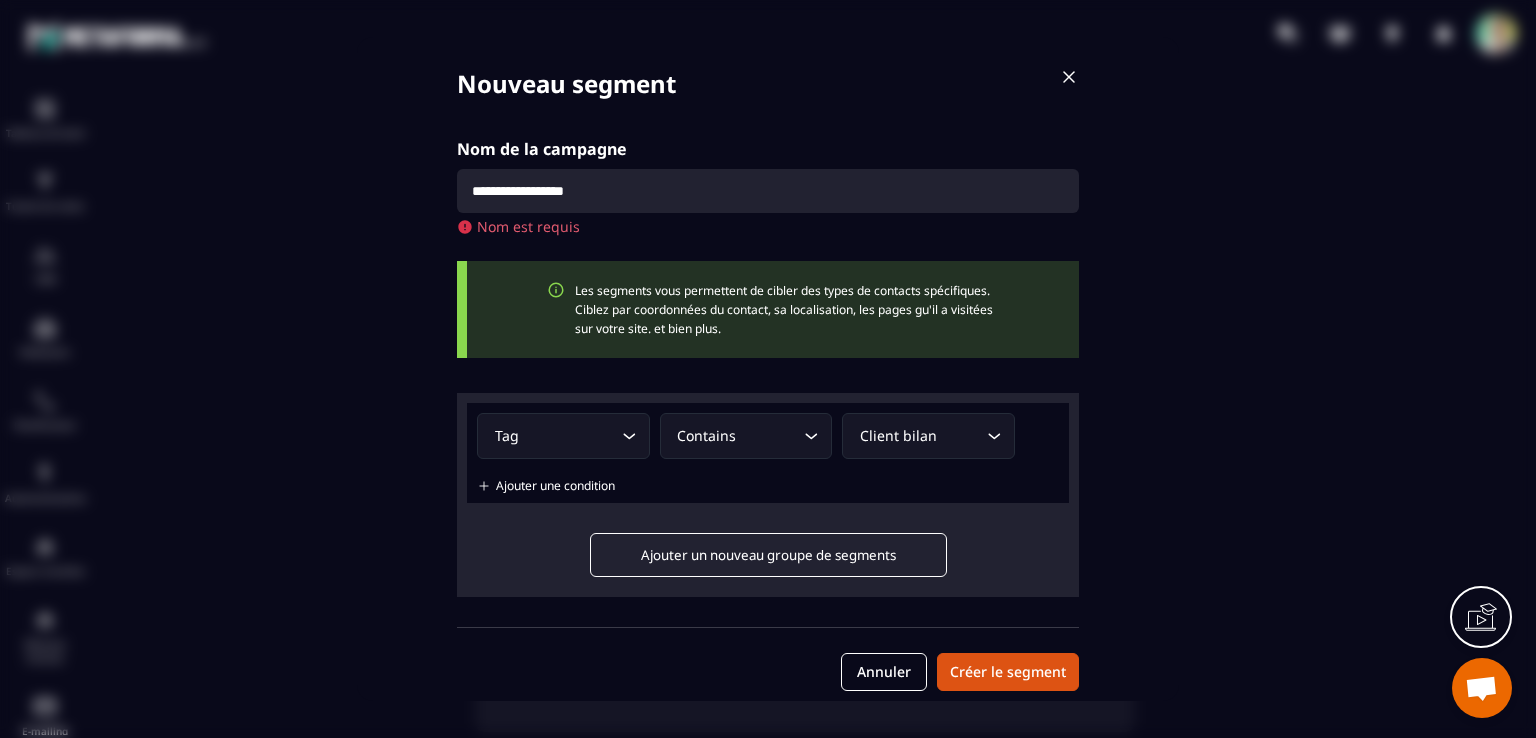 drag, startPoint x: 627, startPoint y: 192, endPoint x: 410, endPoint y: 181, distance: 217.27863 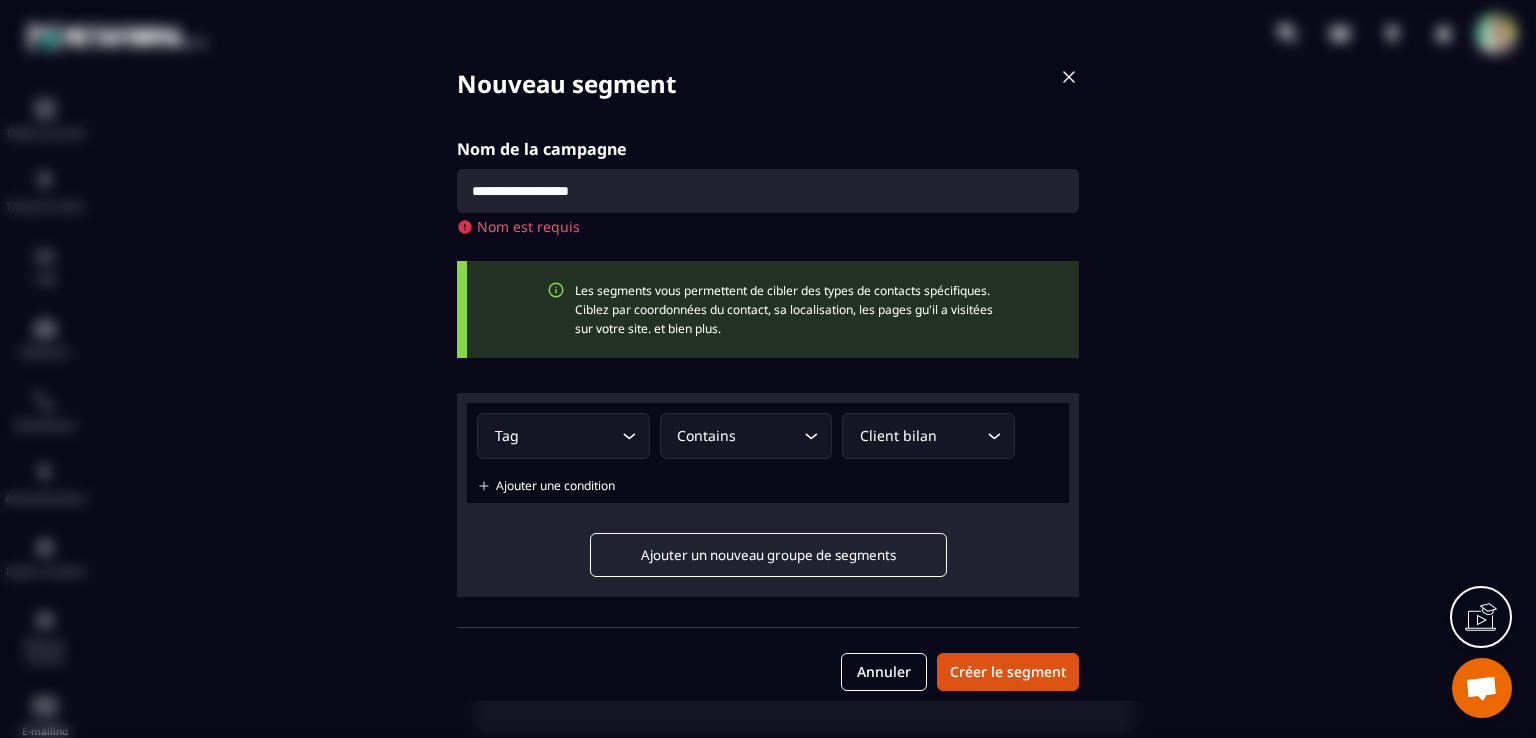click on "**********" at bounding box center (768, 191) 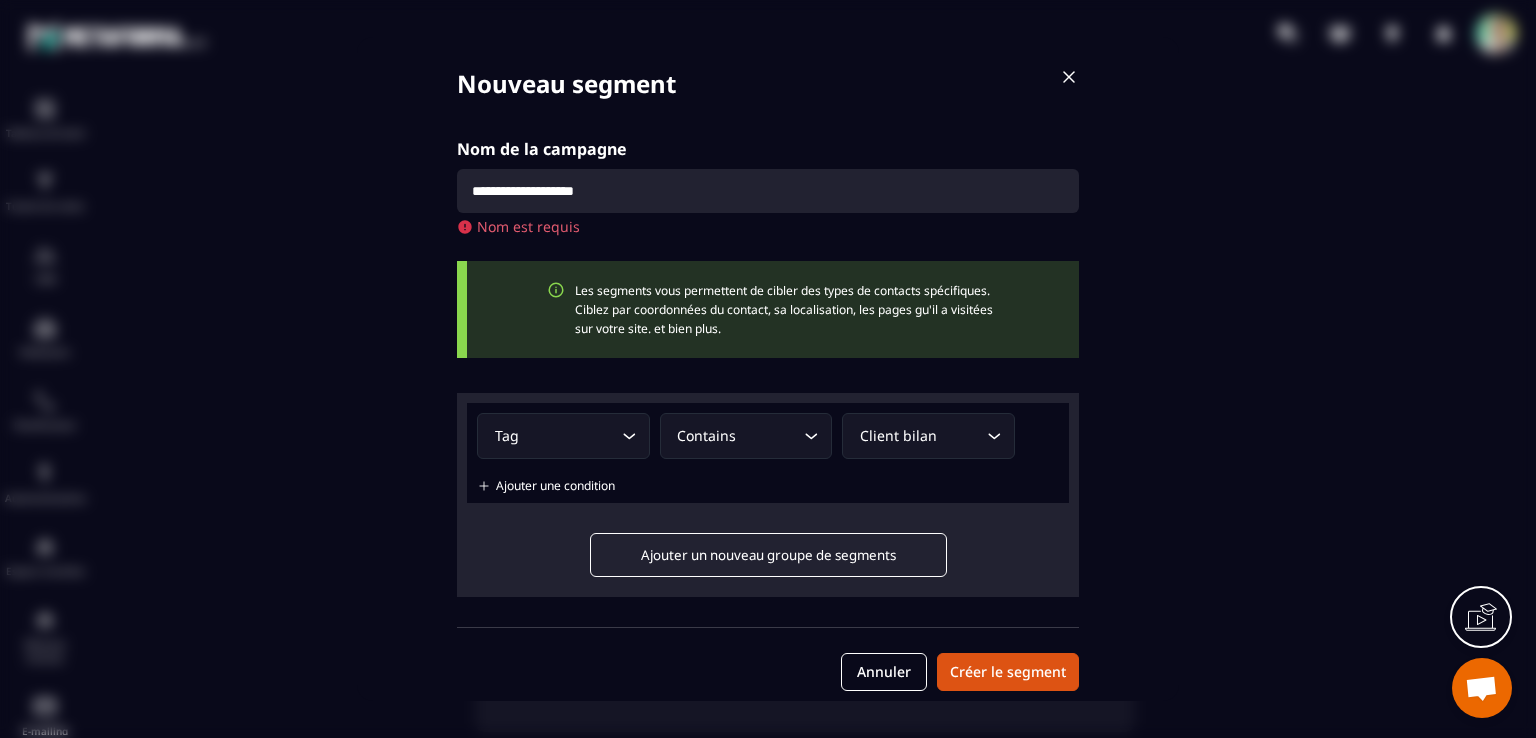 click on "**********" at bounding box center [768, 191] 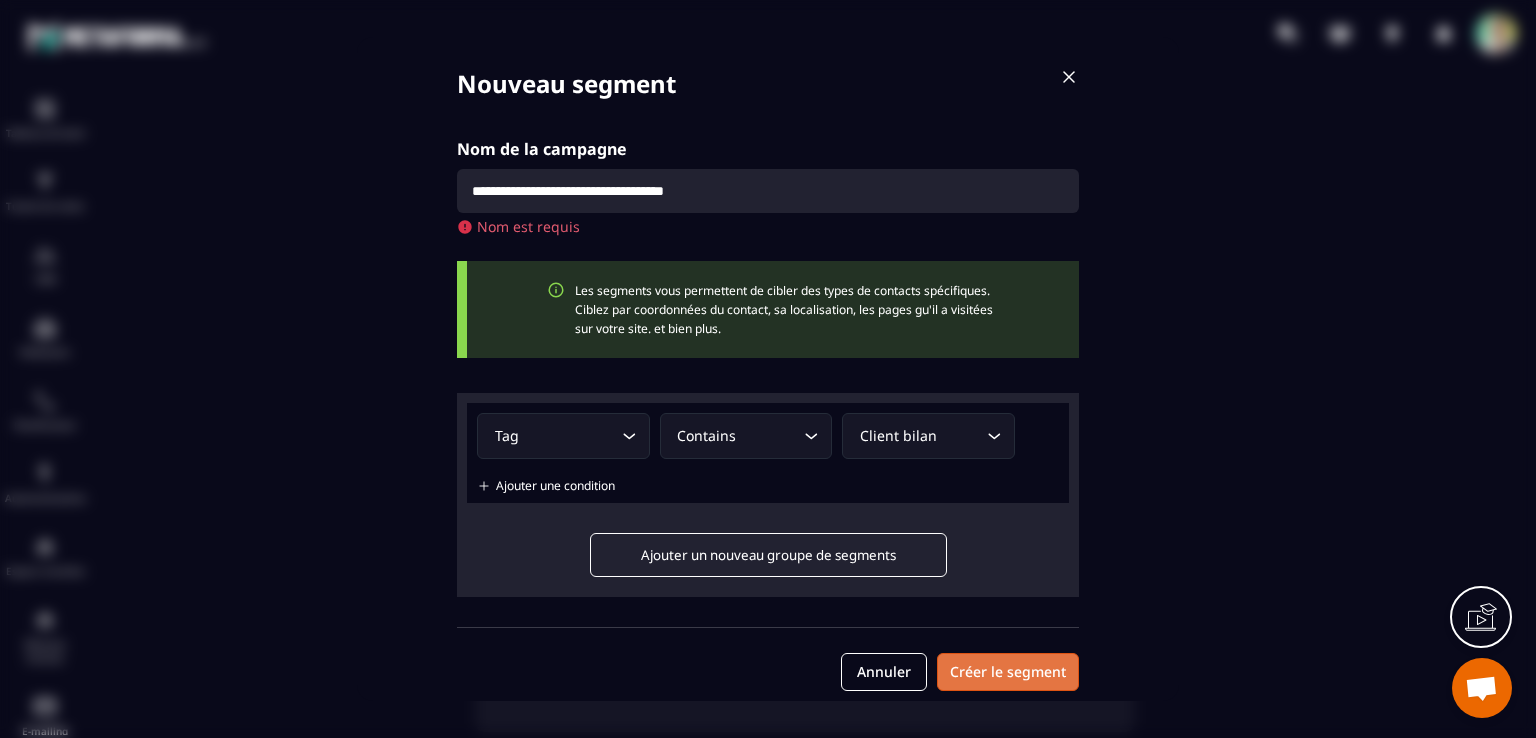 type on "**********" 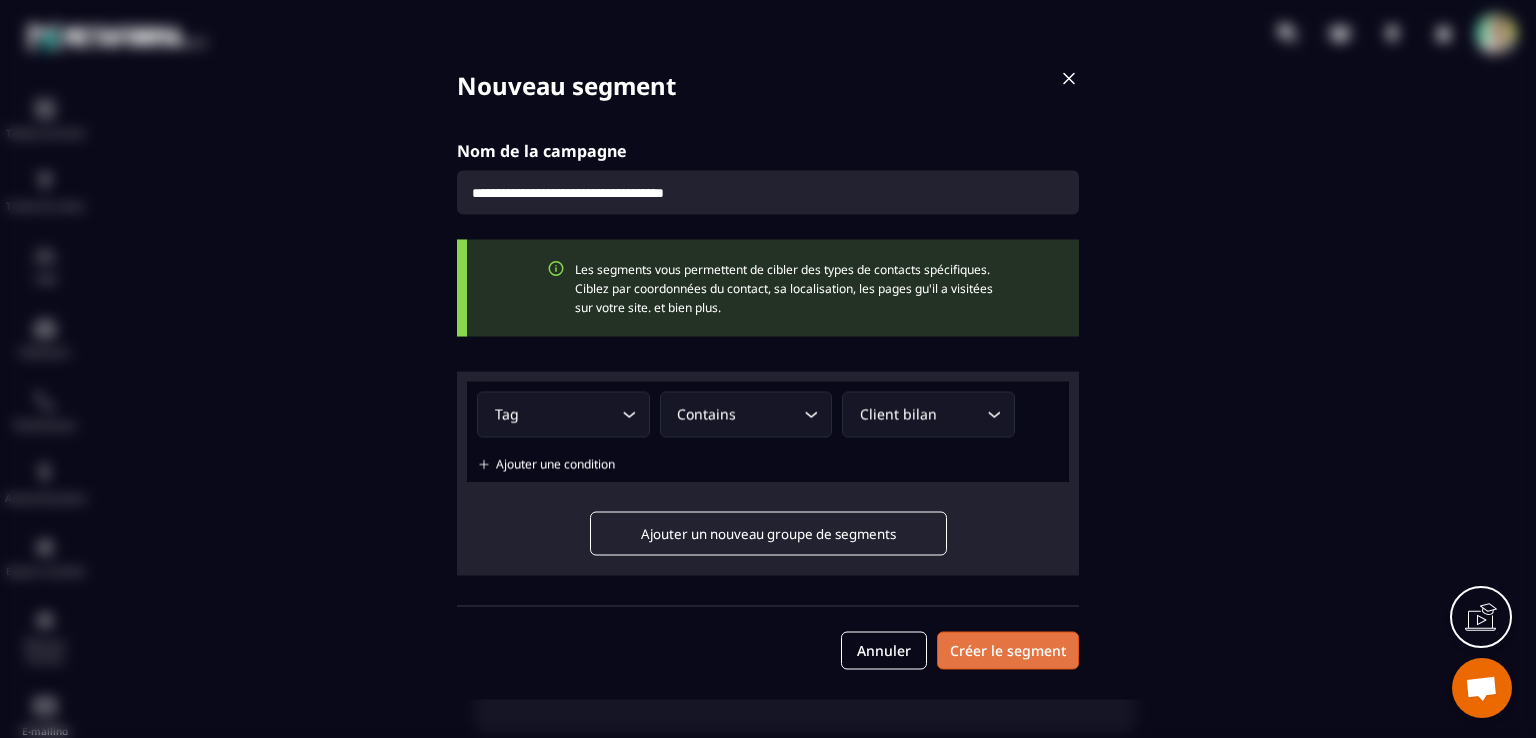 click on "Créer le segment" at bounding box center (1008, 651) 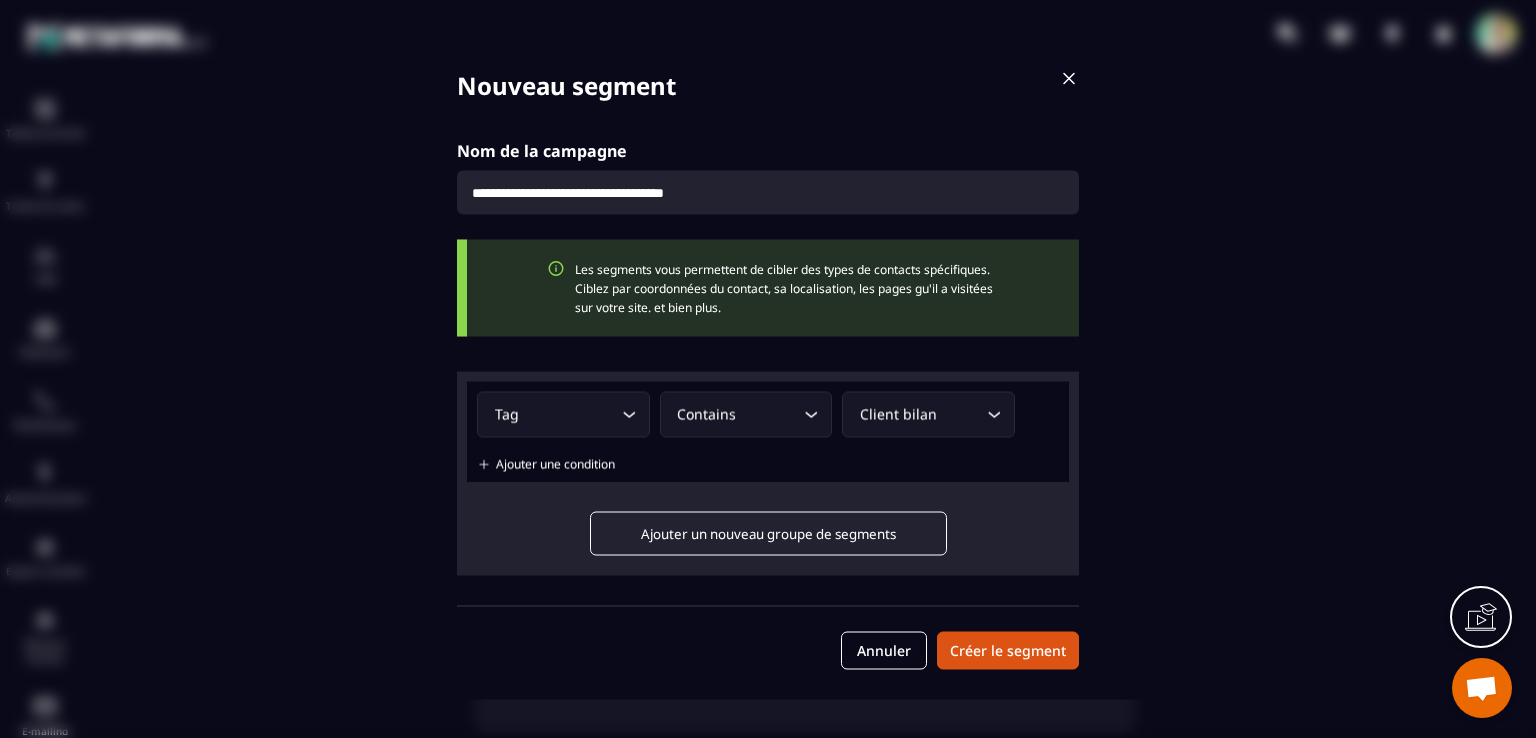 click on "**********" at bounding box center [768, 369] 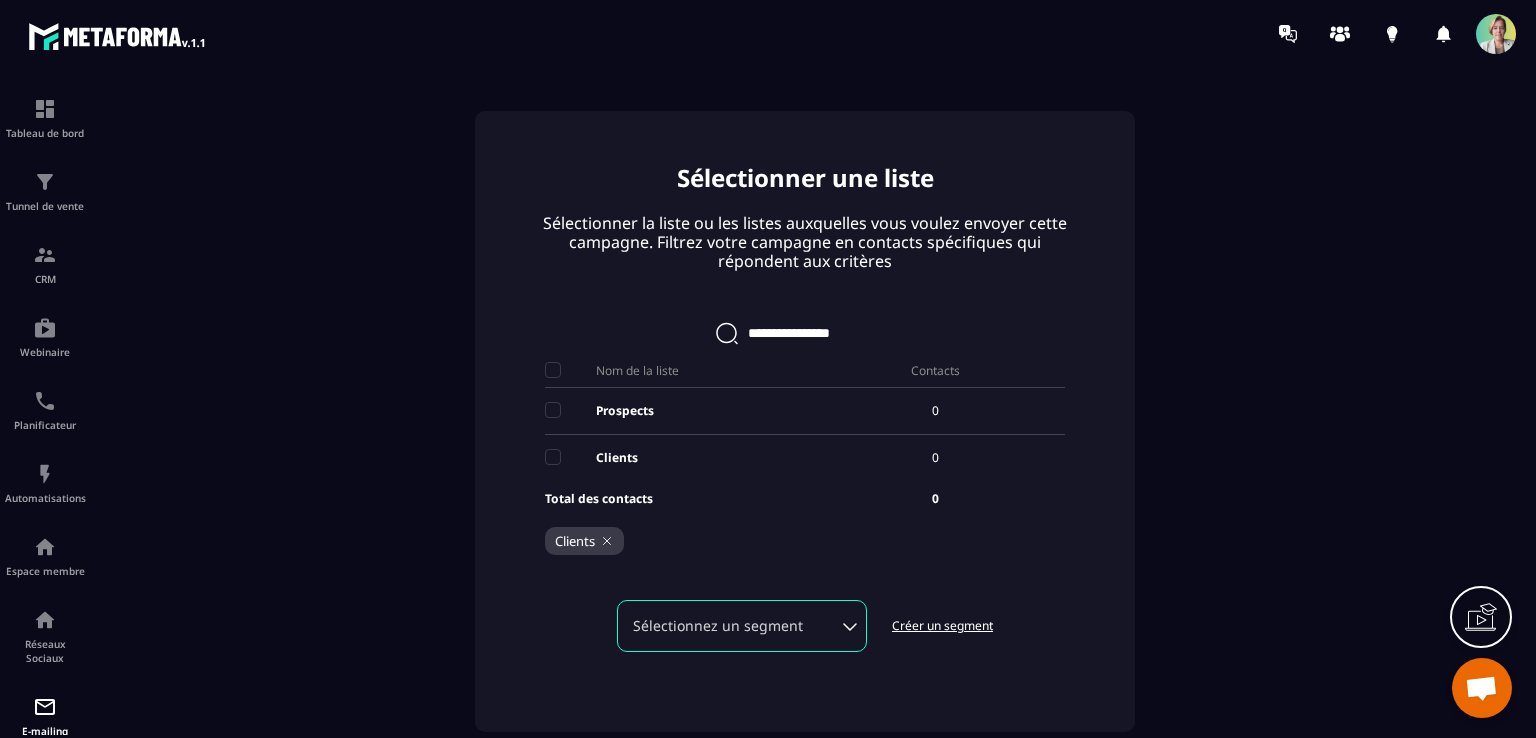 click on "Sélectionnez un segment" at bounding box center (742, 626) 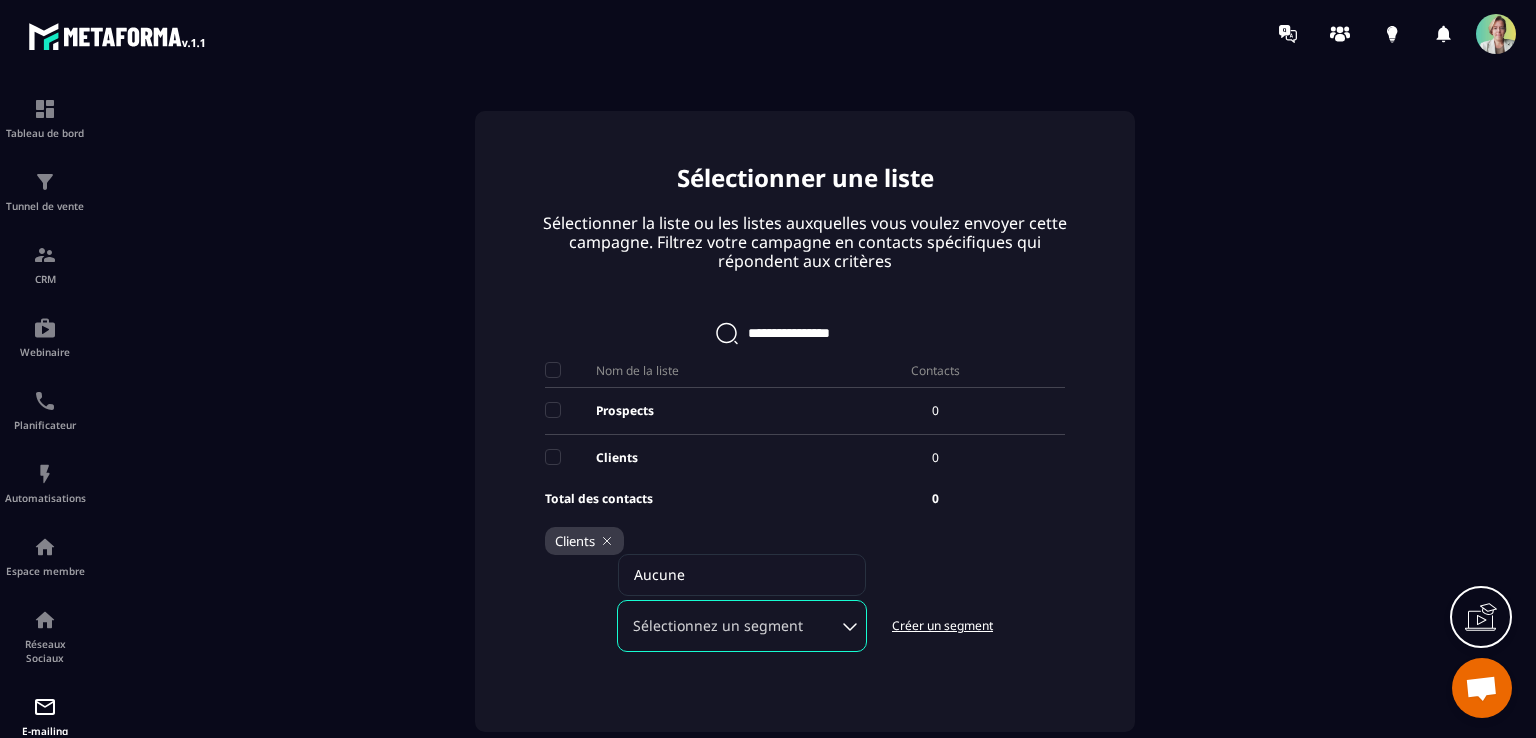 click on "Créer un segment" at bounding box center [942, 626] 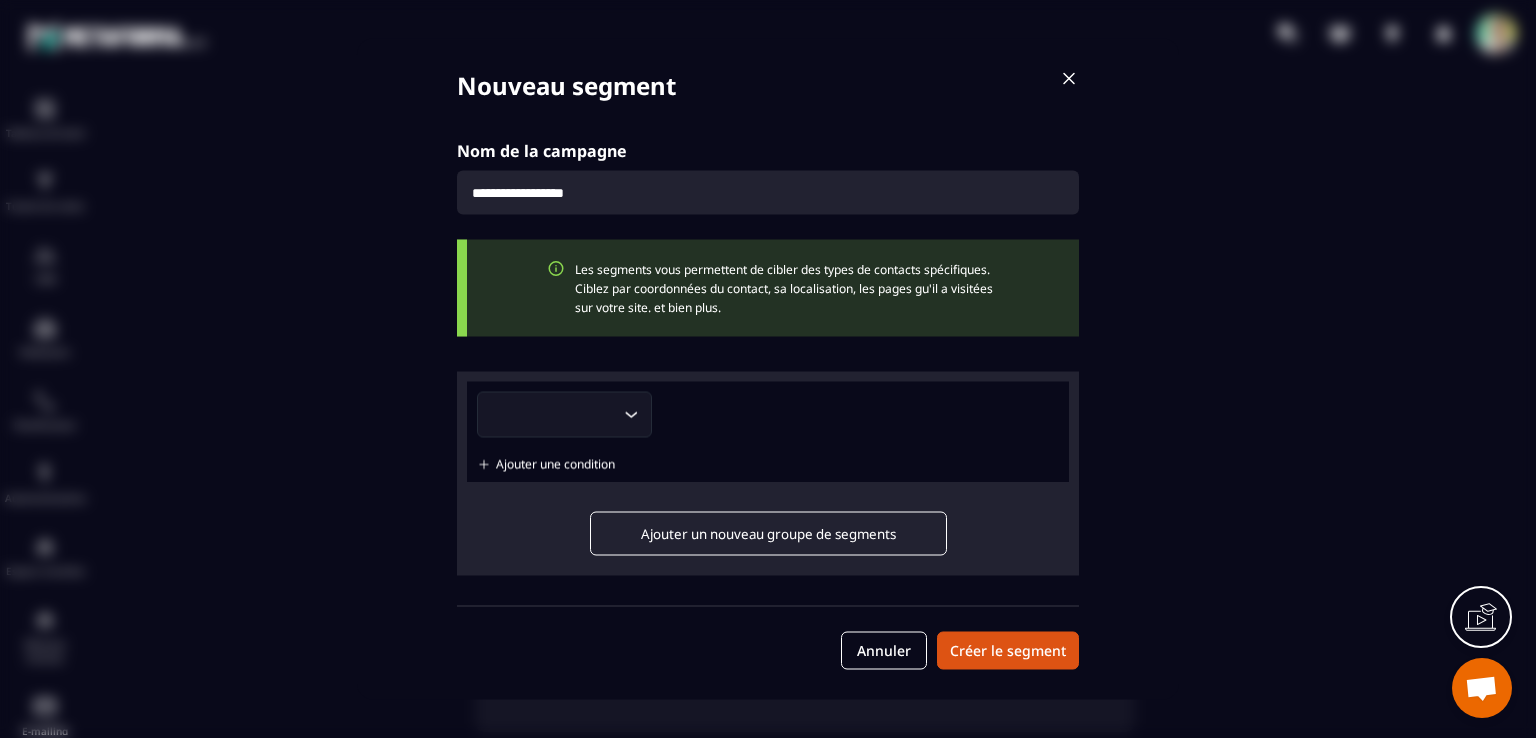 click at bounding box center [1069, 79] 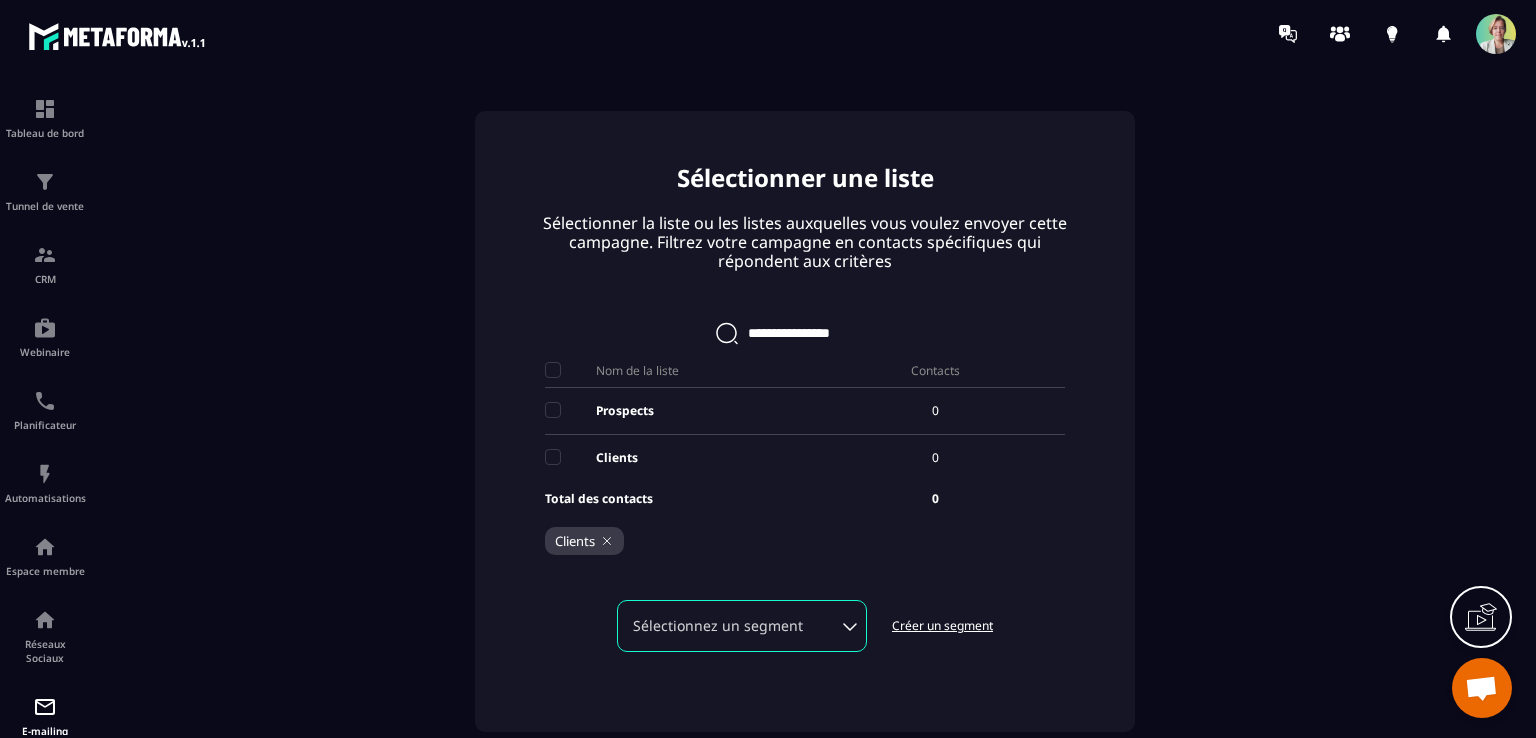 click on "Créer un segment" at bounding box center [942, 626] 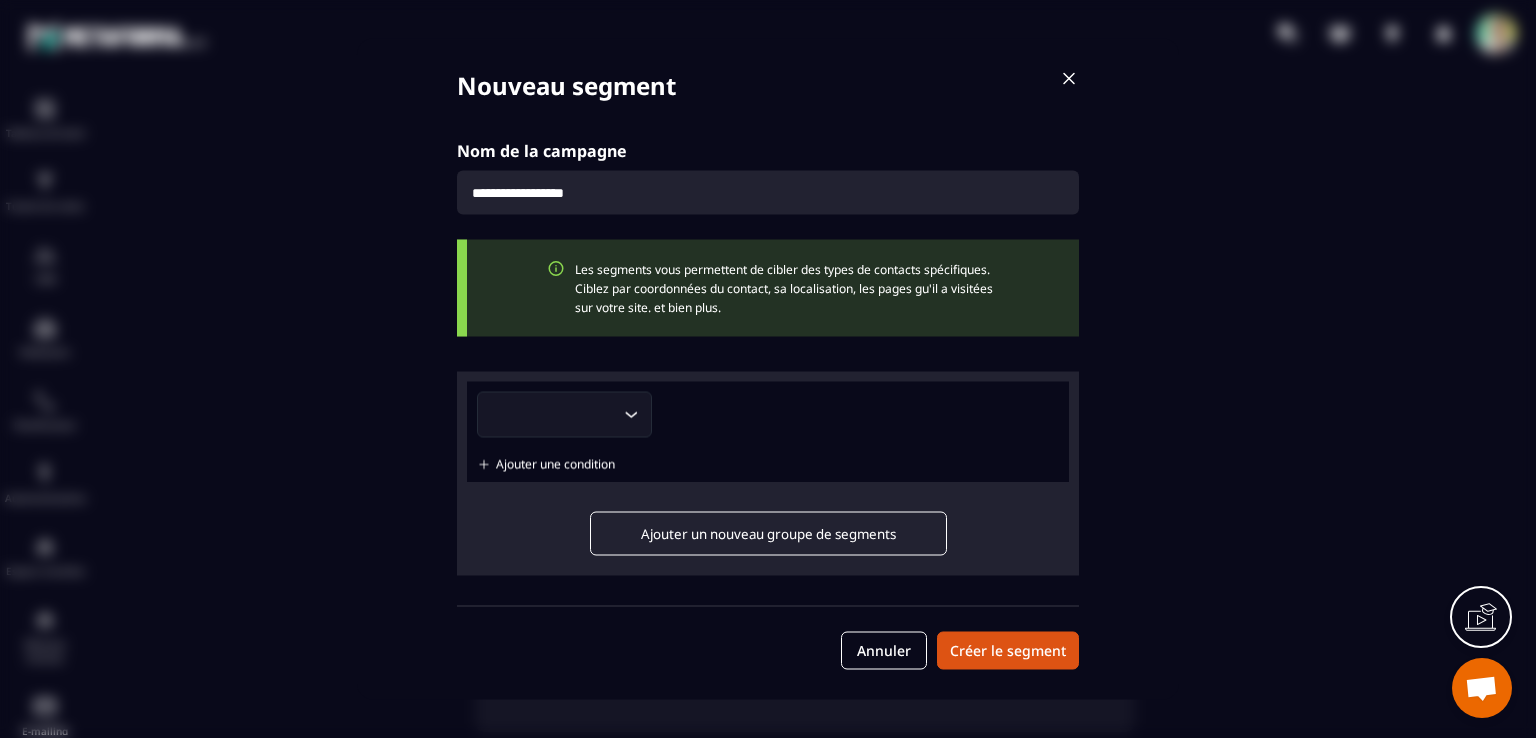drag, startPoint x: 626, startPoint y: 182, endPoint x: 499, endPoint y: 182, distance: 127 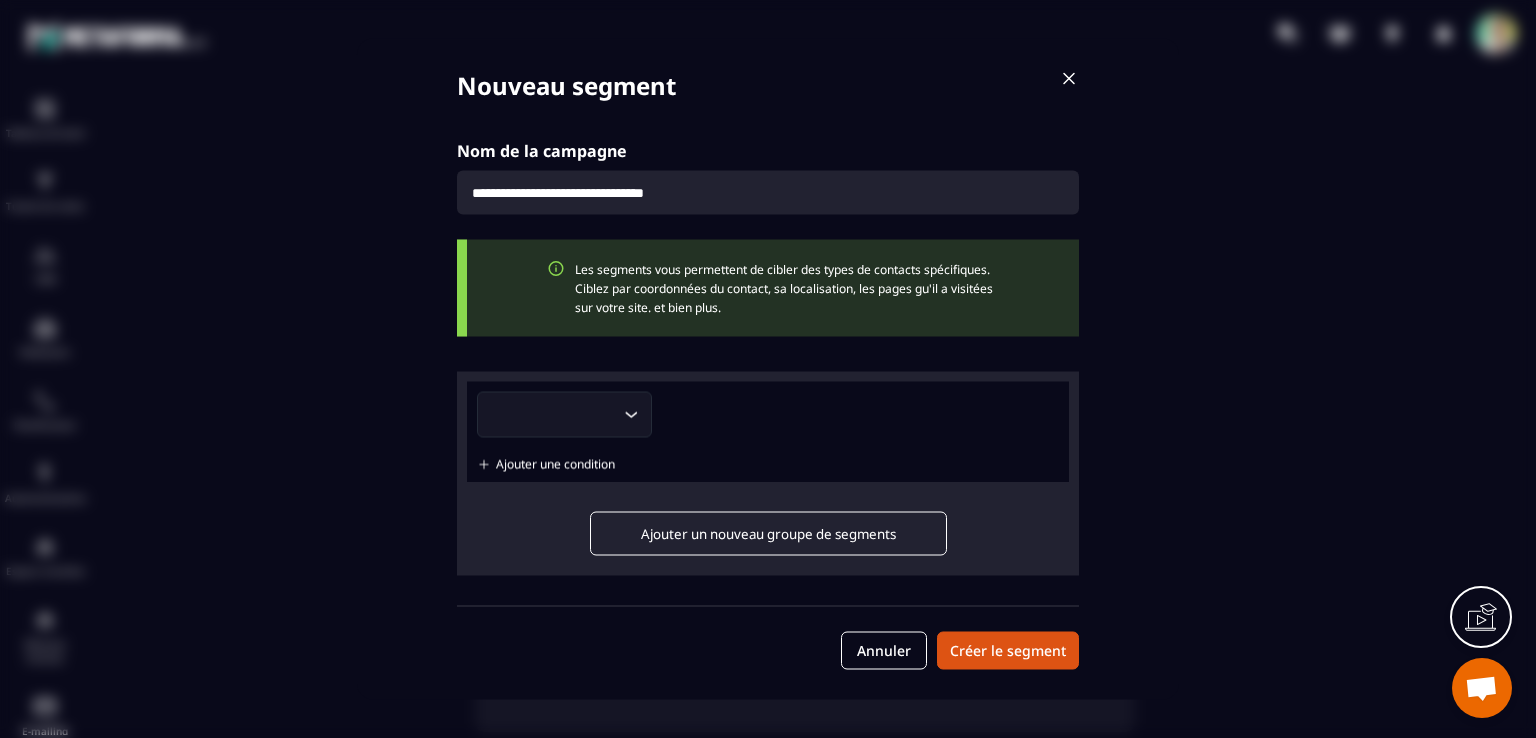 type on "**********" 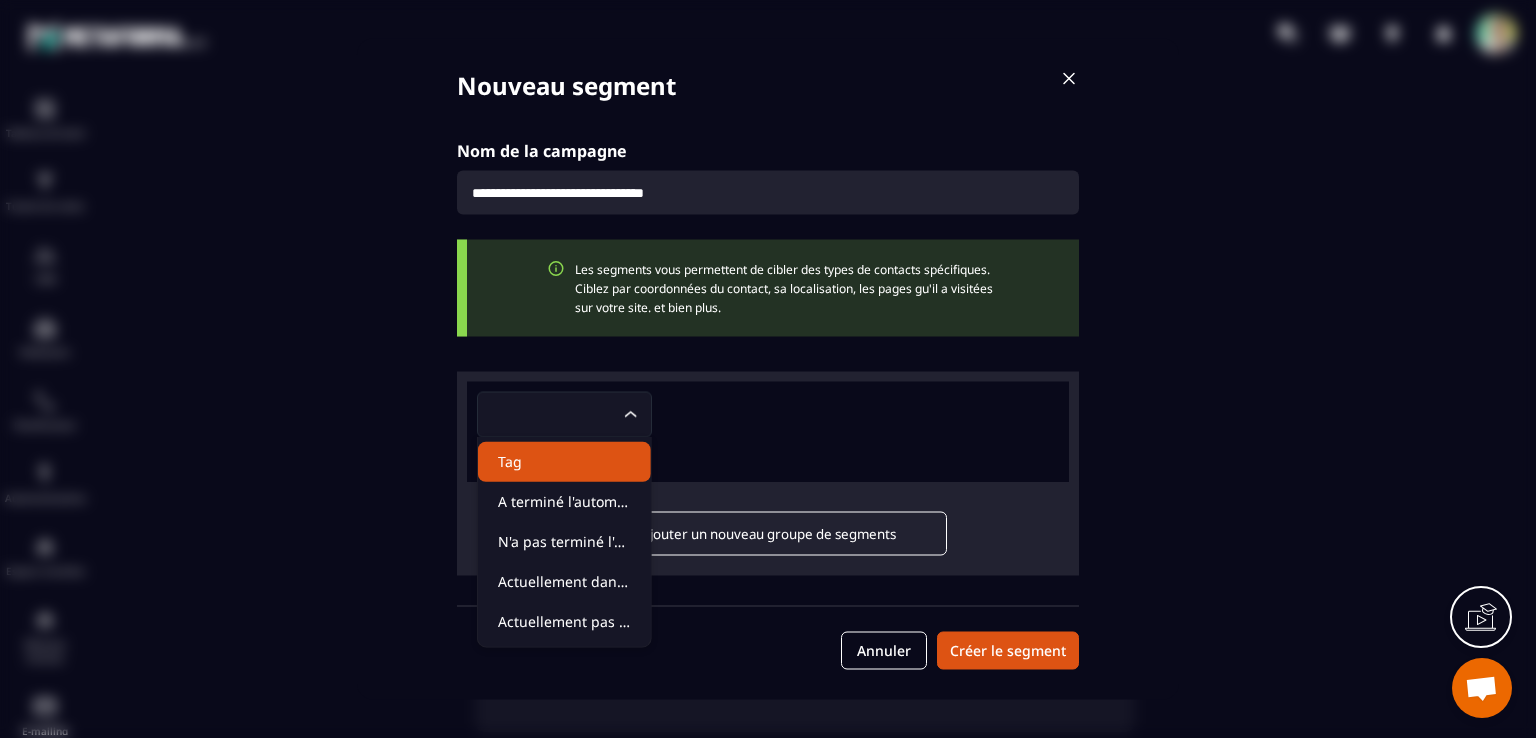 click on "Tag" 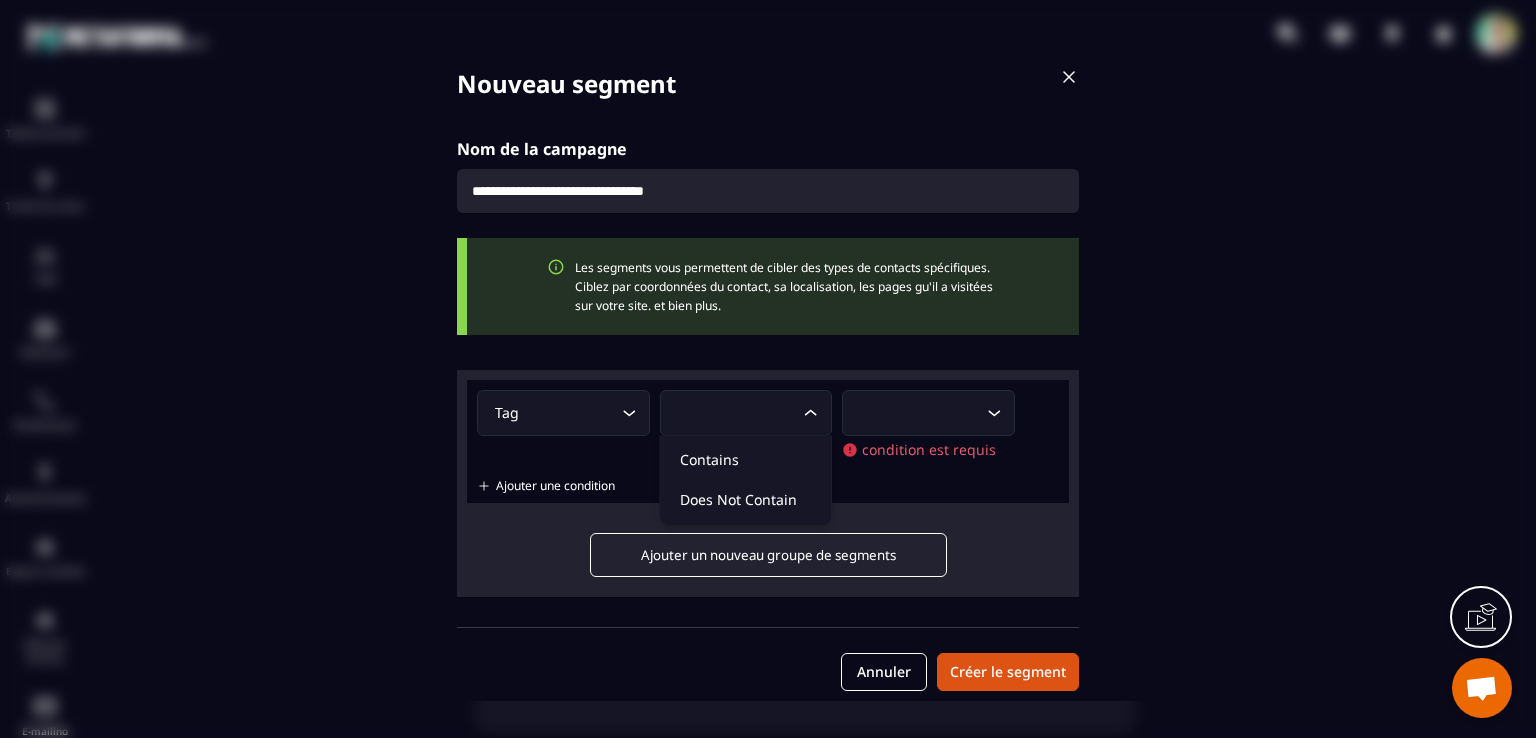 click 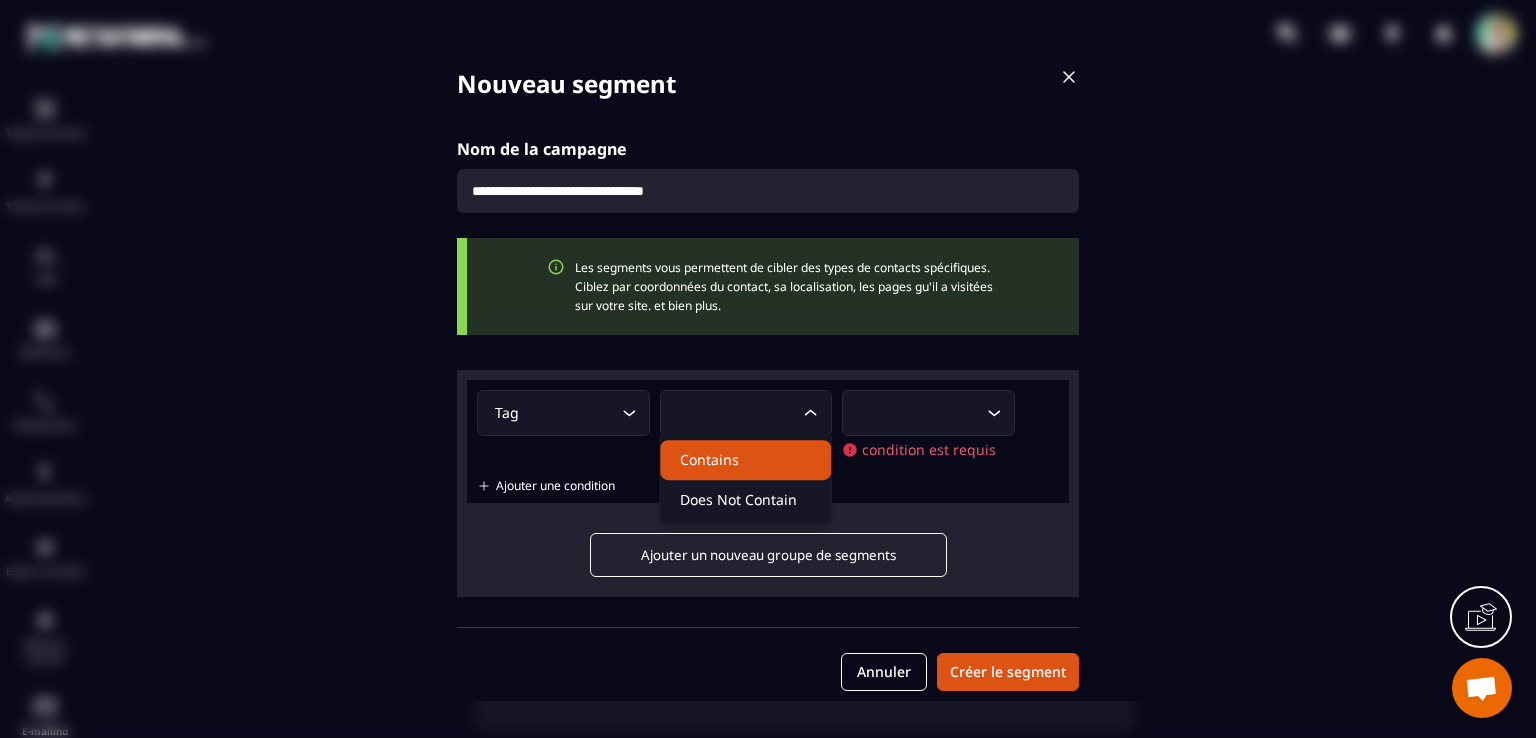 click on "Contains" 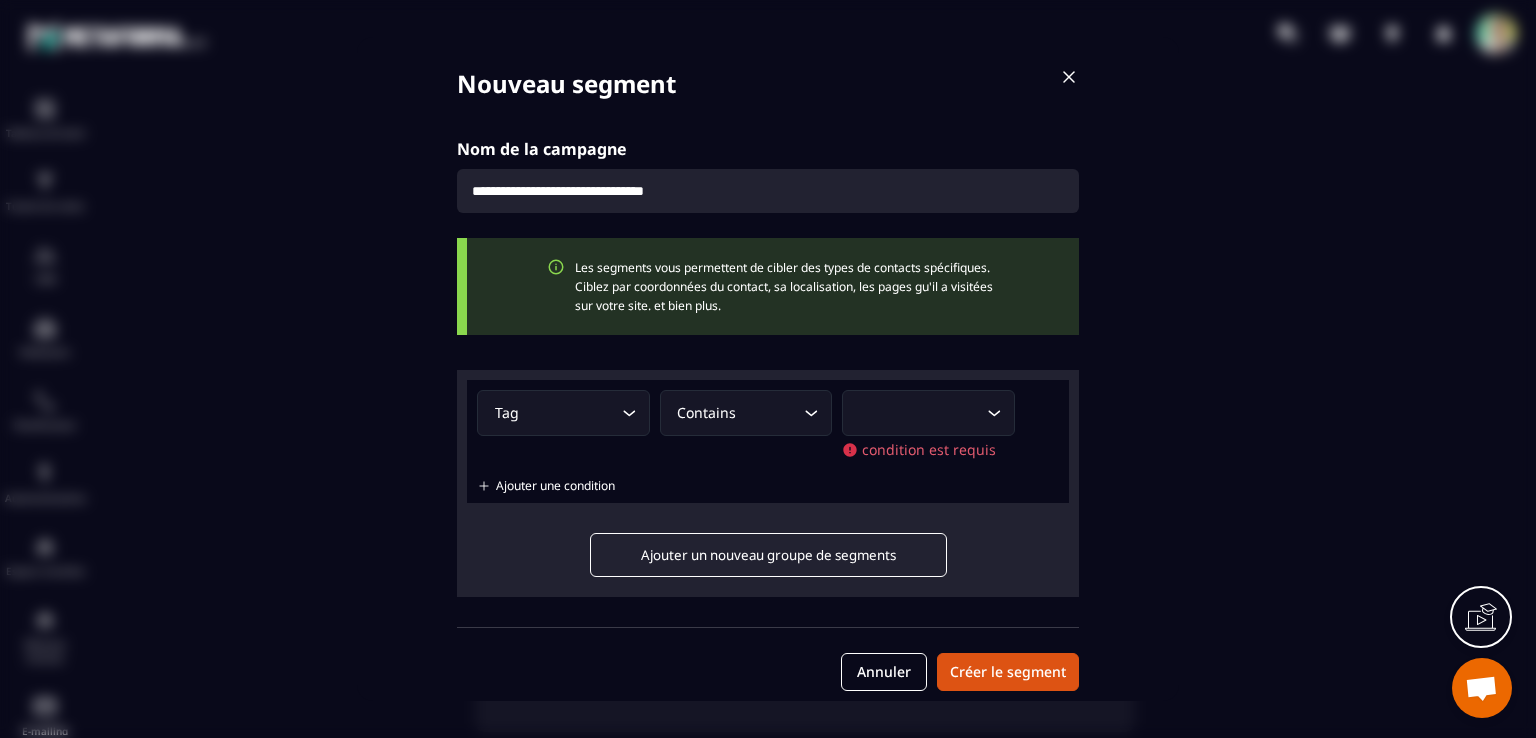 click 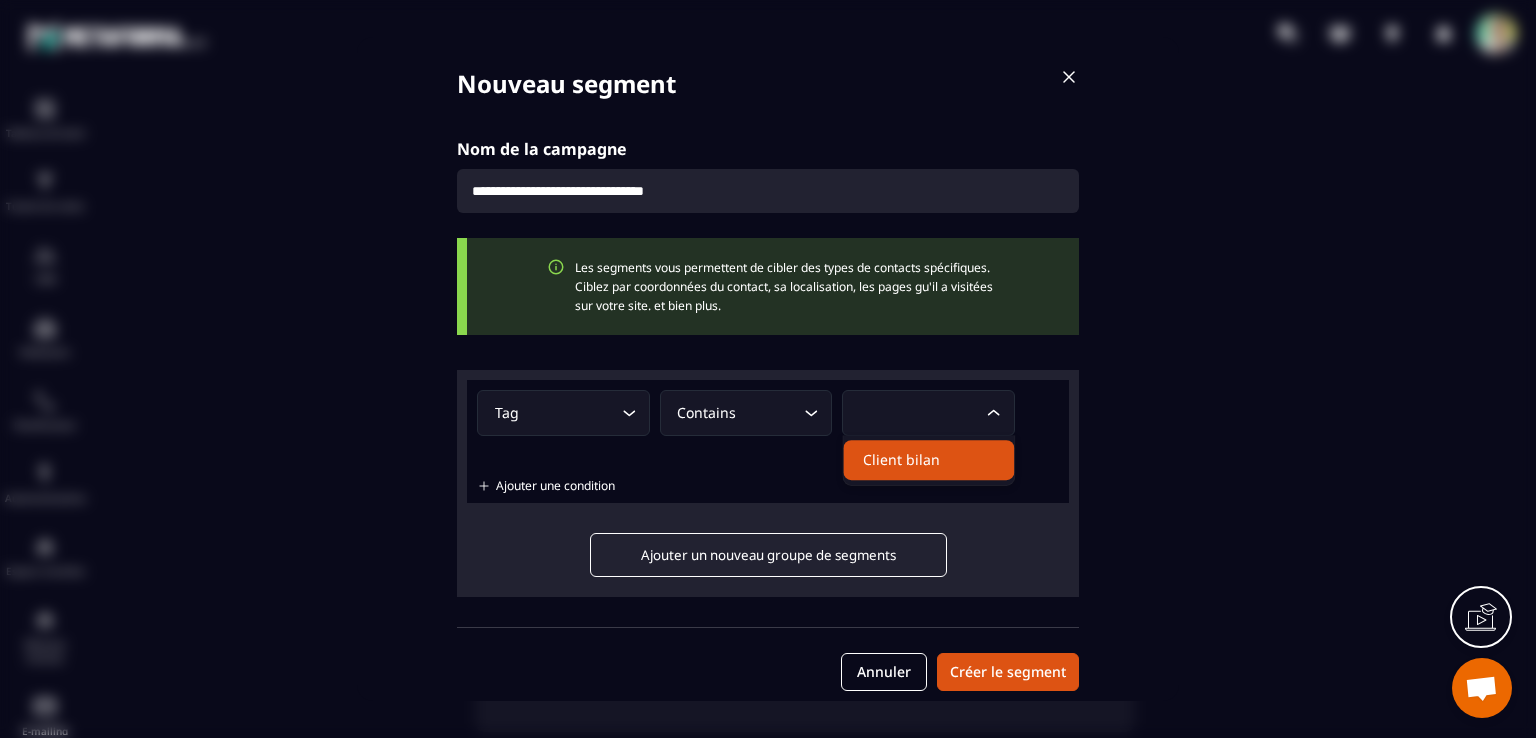 click on "Client bilan" 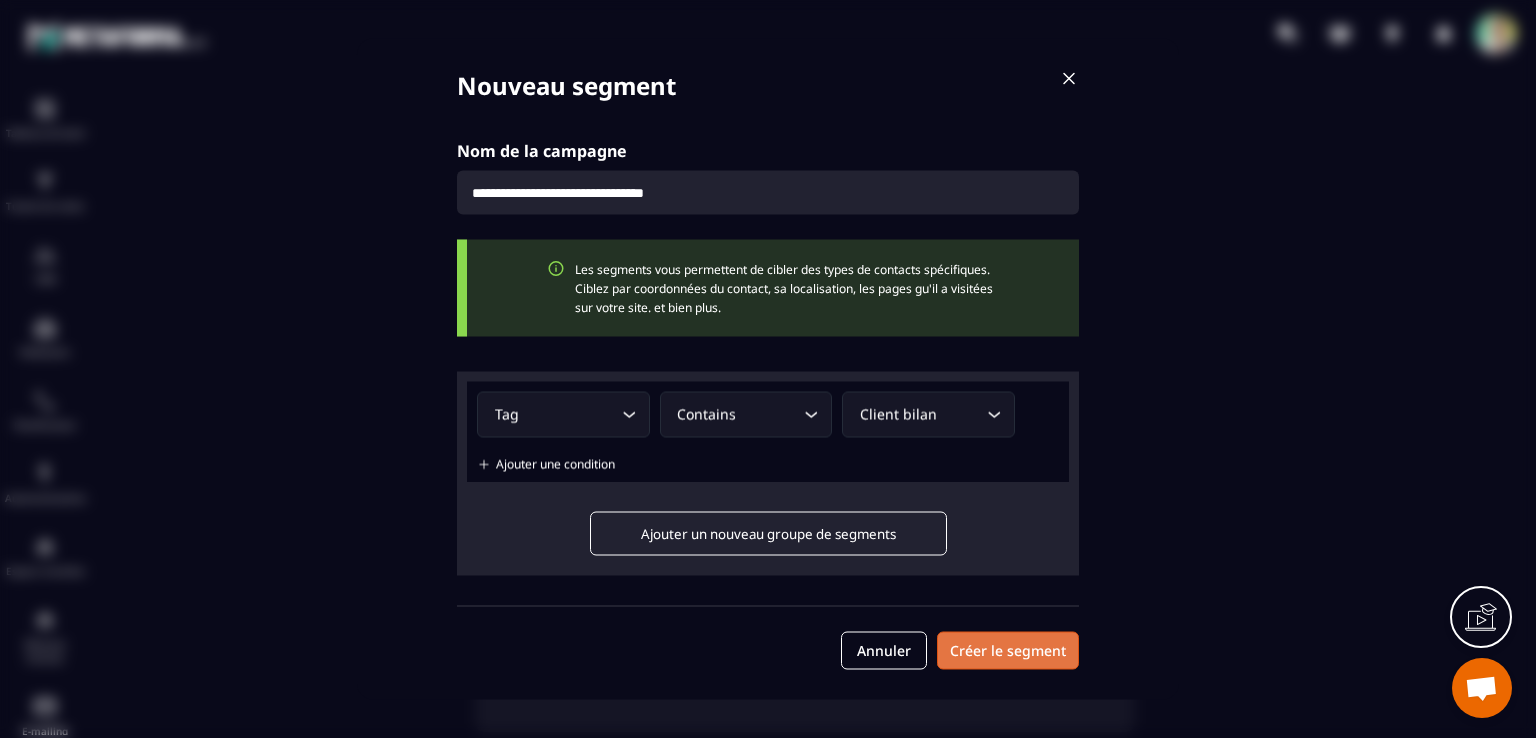 click on "Créer le segment" at bounding box center (1008, 651) 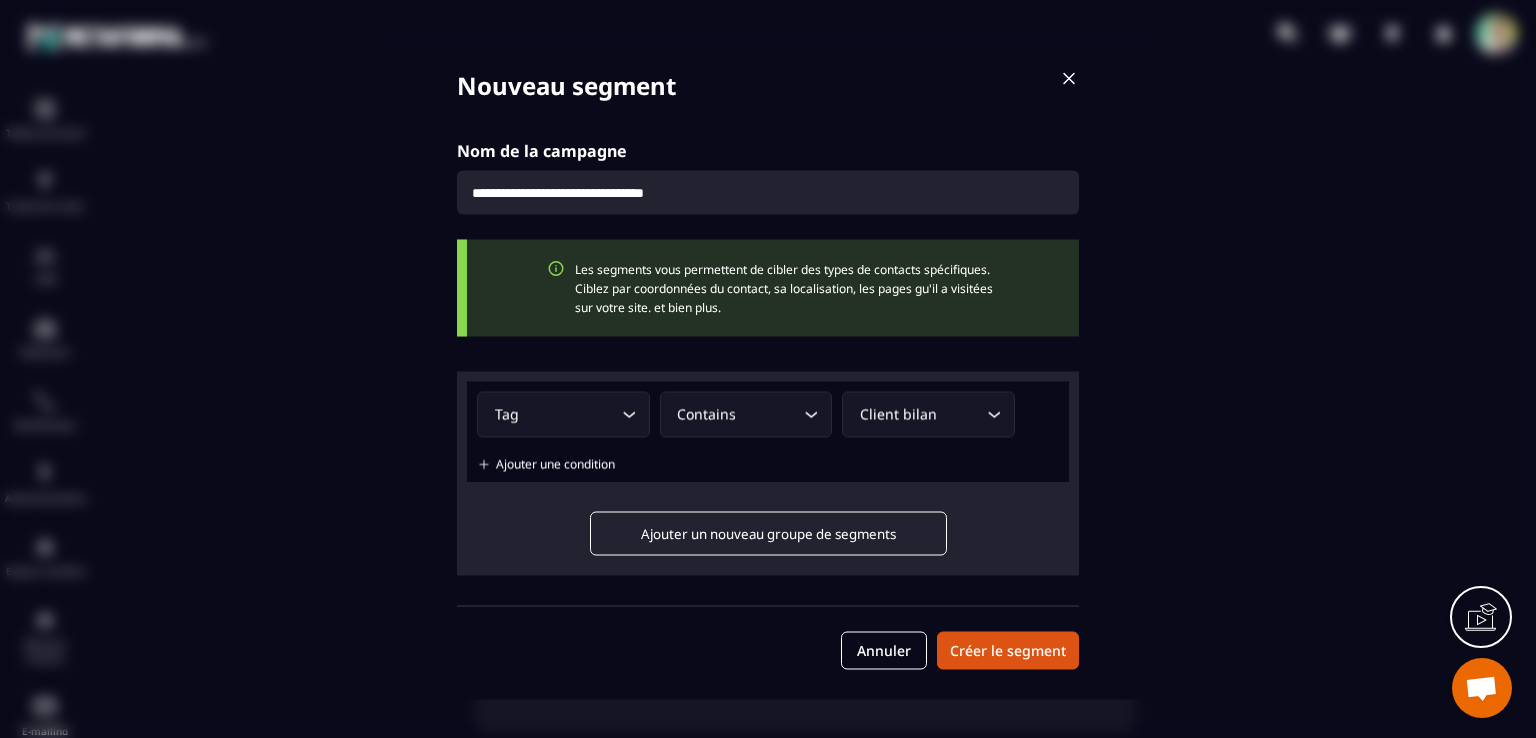 click 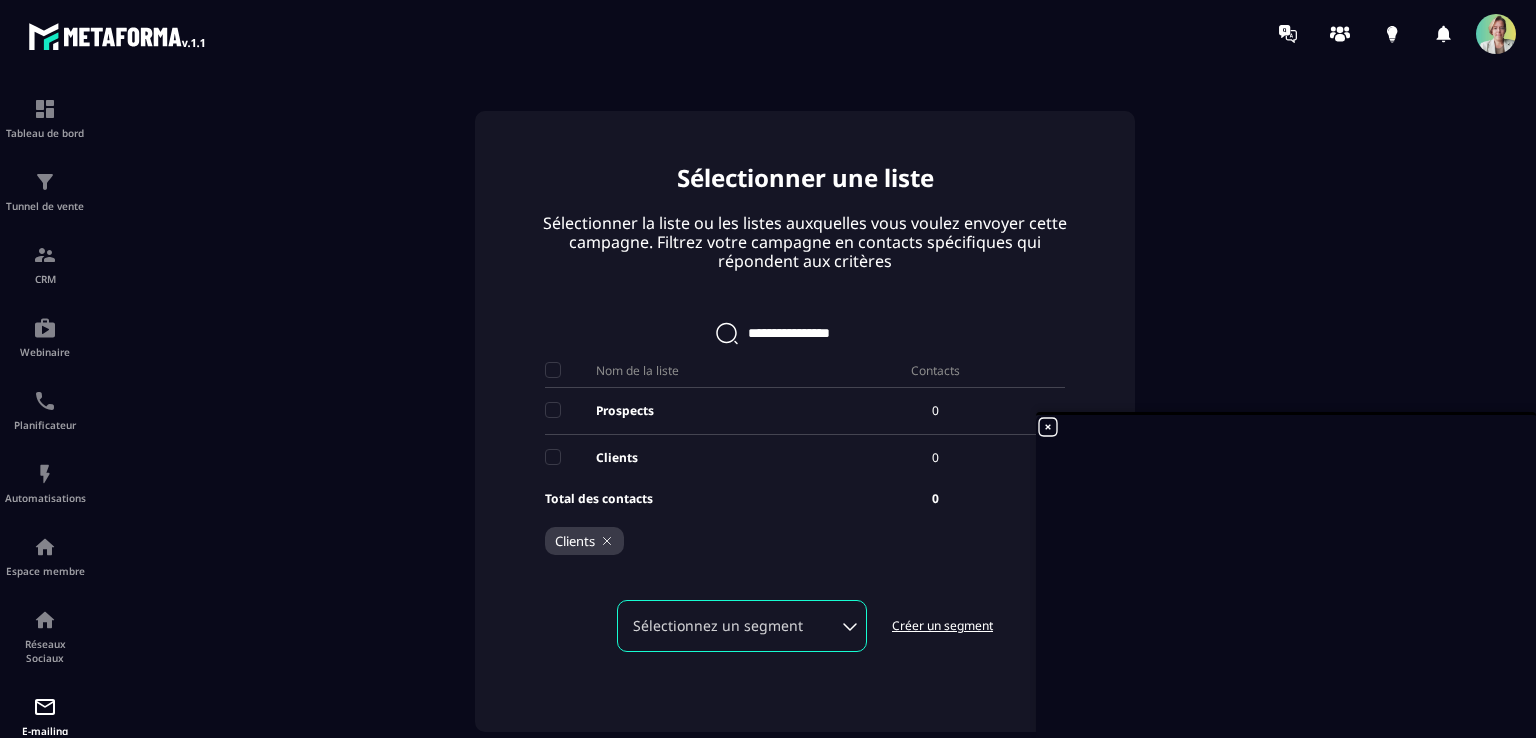 click on "Sélectionner une liste Sélectionner la liste ou les listes auxquelles vous voulez envoyer cette campagne. Filtrez votre campagne en contacts spécifiques qui répondent aux critères Nom de la liste Contacts Prospects 0 Clients 0 Total des contacts 0 Clients Sélectionnez un segment Créer un segment" at bounding box center [805, 421] 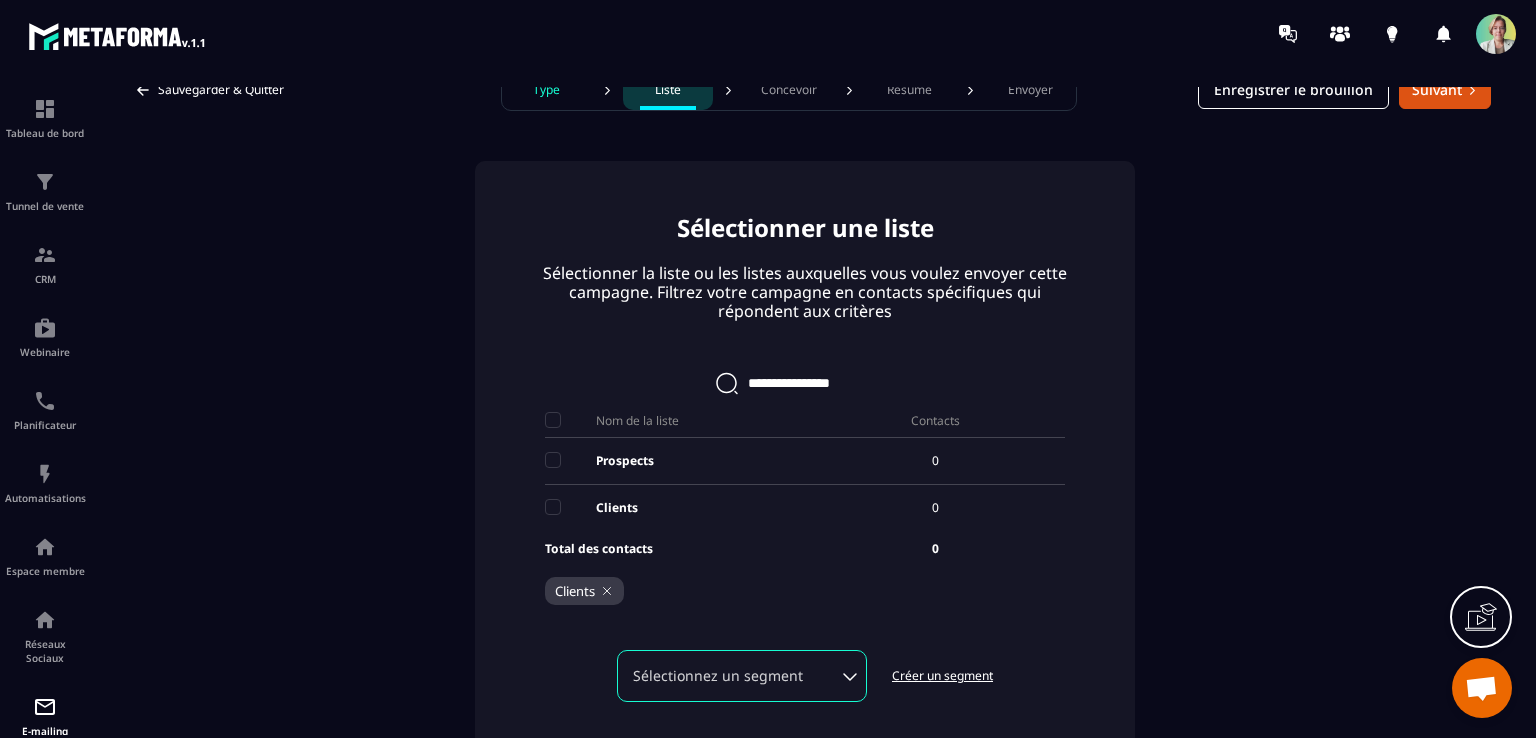 scroll, scrollTop: 0, scrollLeft: 0, axis: both 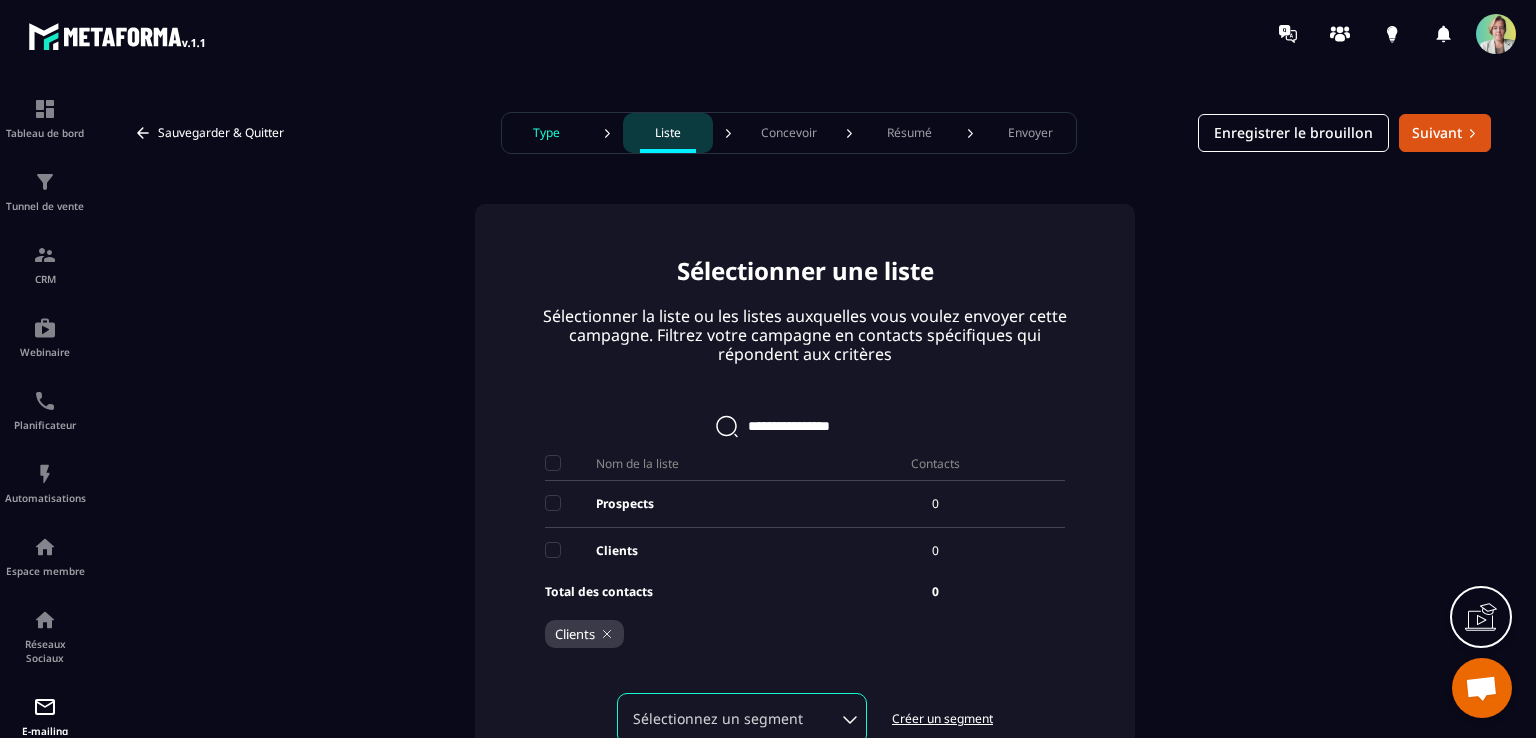 click on "Concevoir" at bounding box center (789, 133) 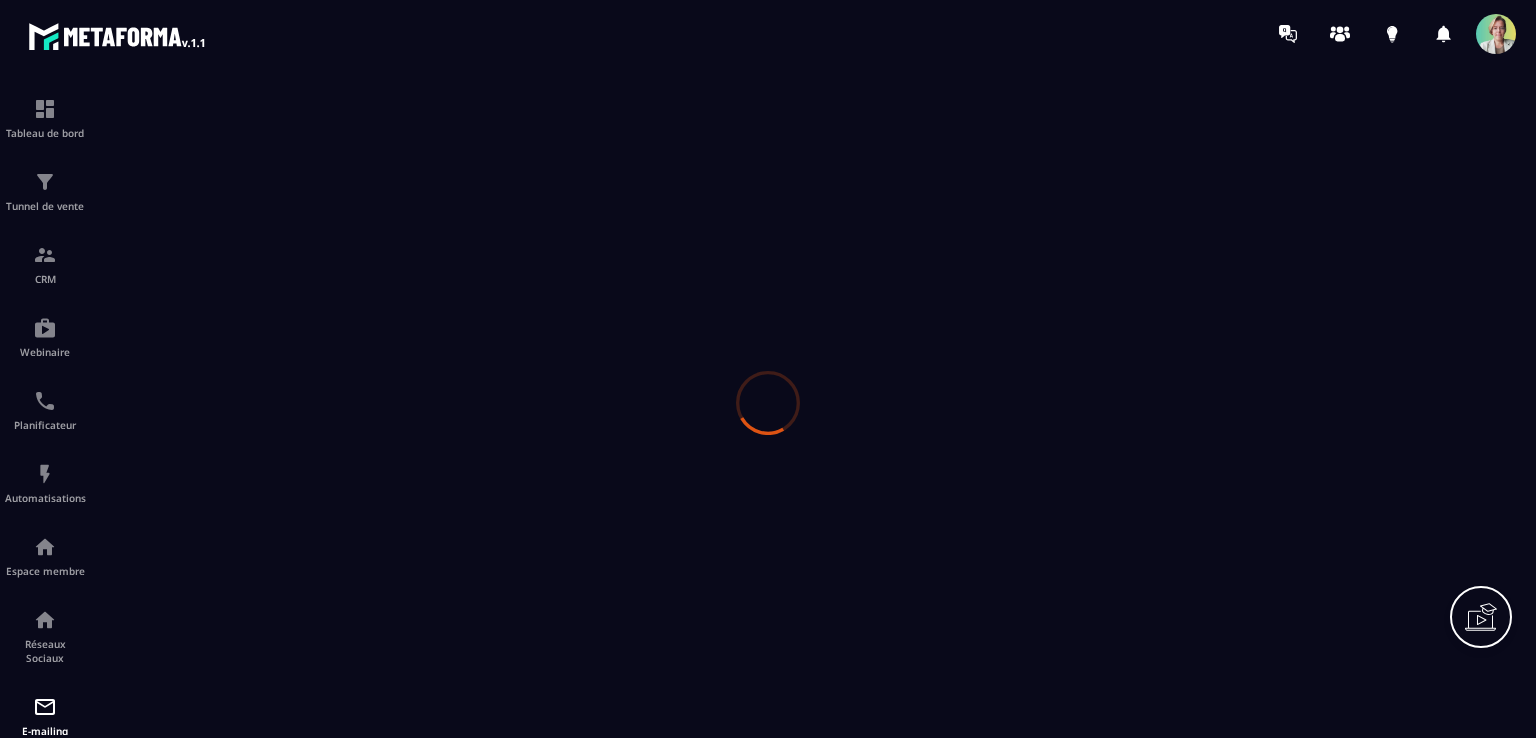 scroll, scrollTop: 0, scrollLeft: 0, axis: both 